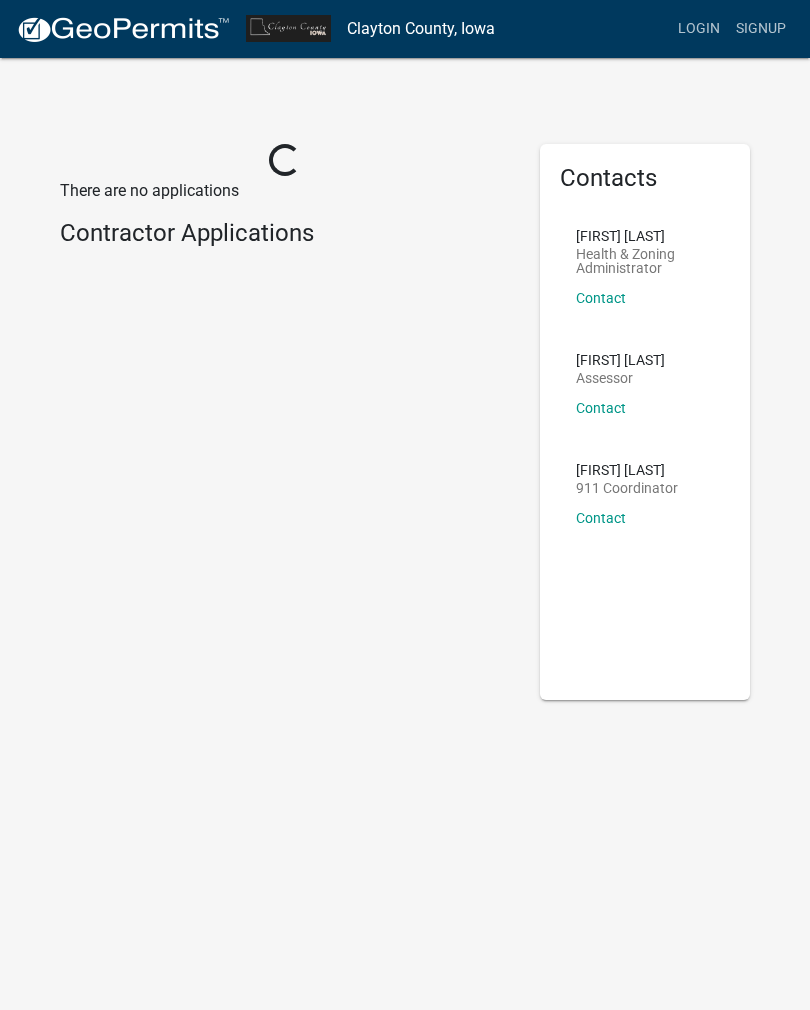 scroll, scrollTop: 0, scrollLeft: 0, axis: both 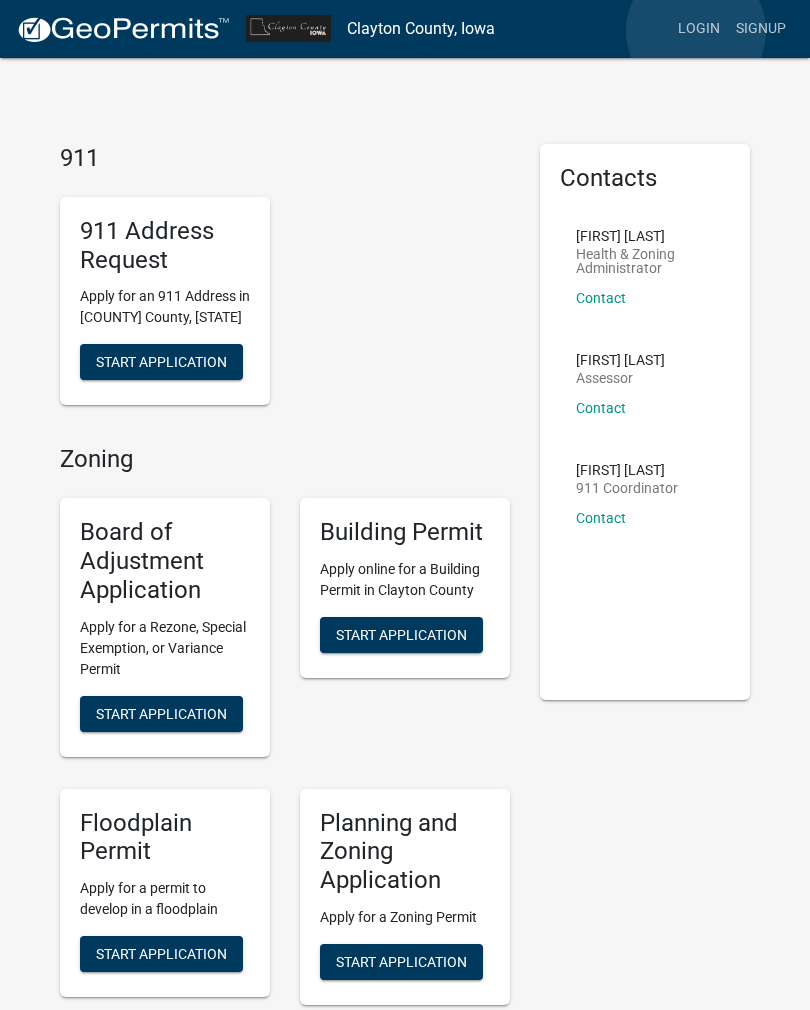 click on "Login" at bounding box center (699, 29) 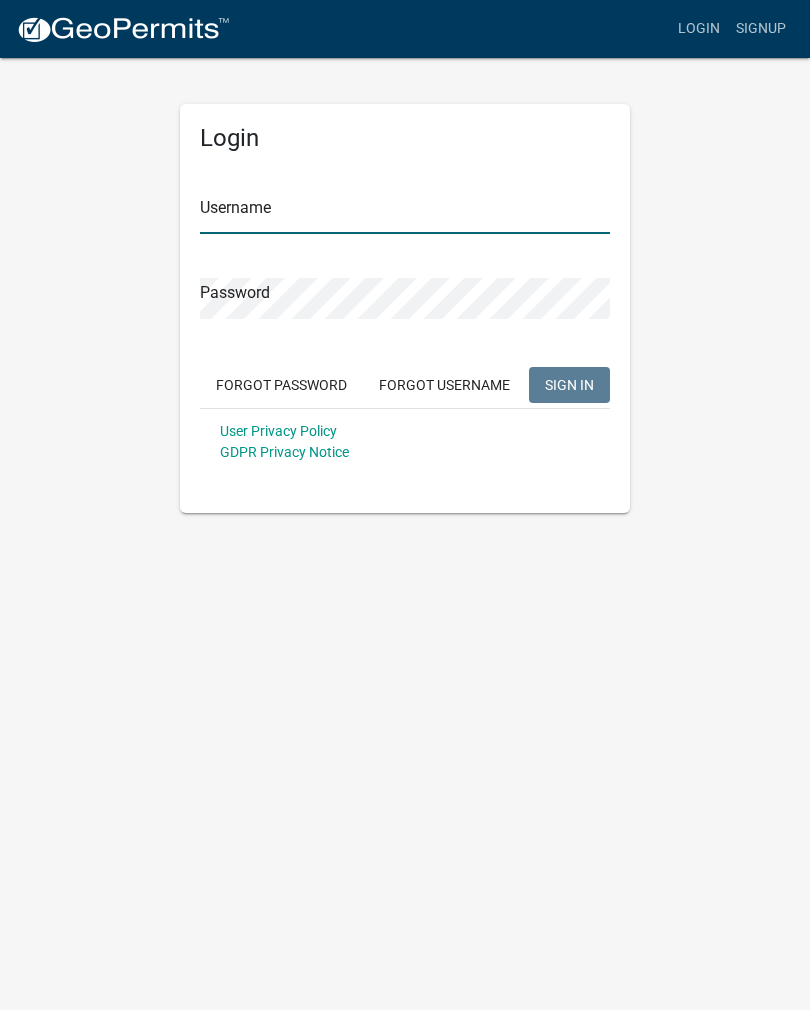 click on "Username" at bounding box center (405, 213) 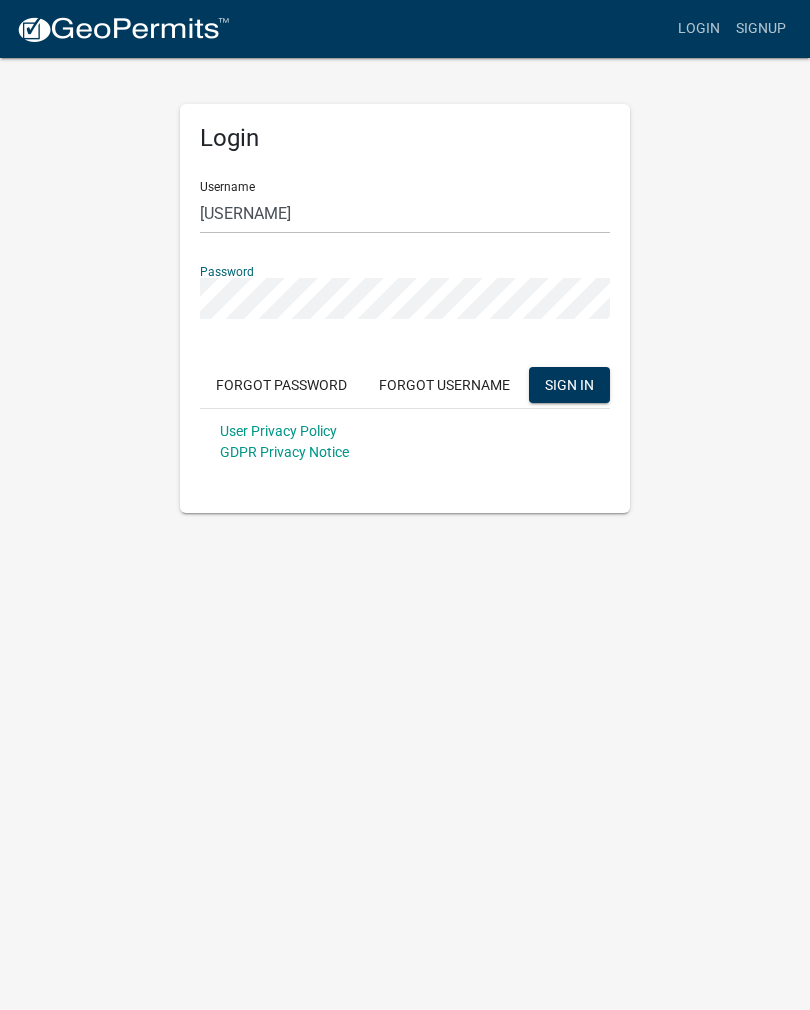 click on "SIGN IN" 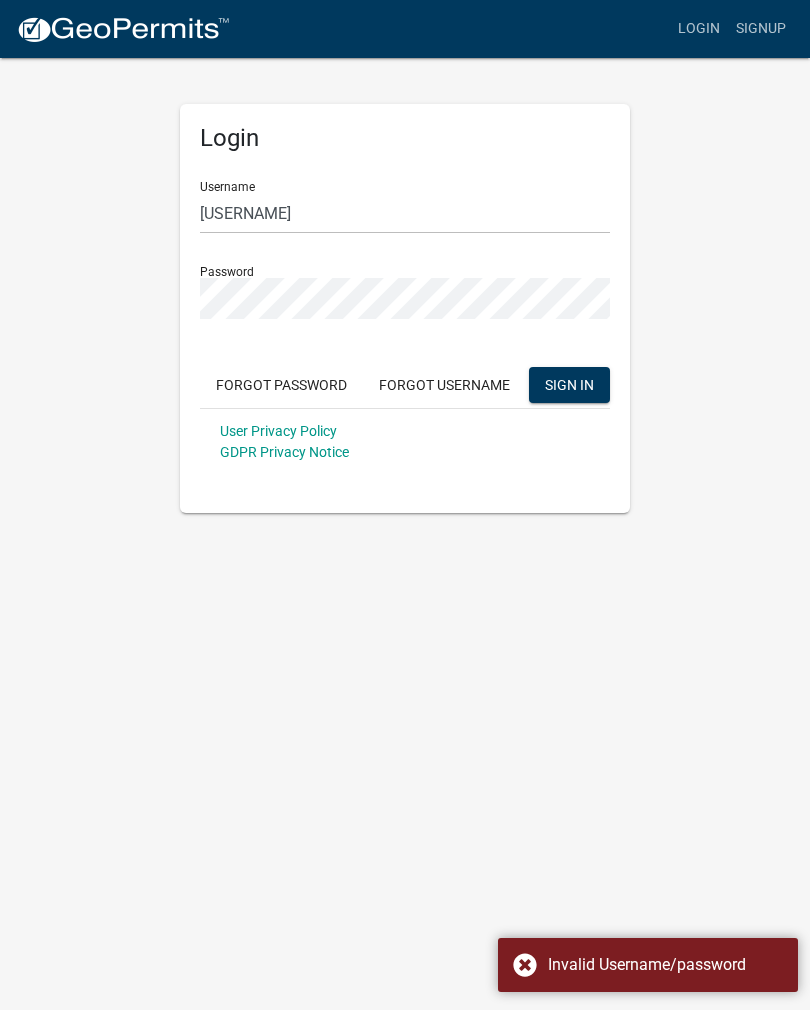 click on "SIGN IN" 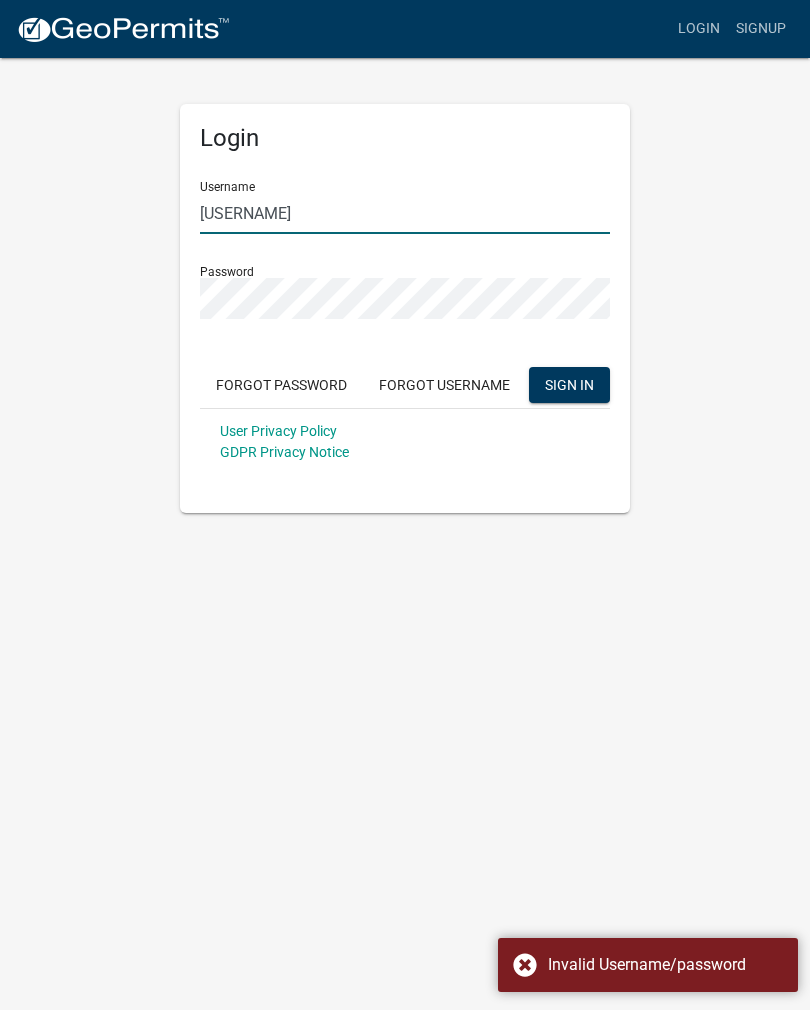 click on "[USERNAME]" at bounding box center (405, 213) 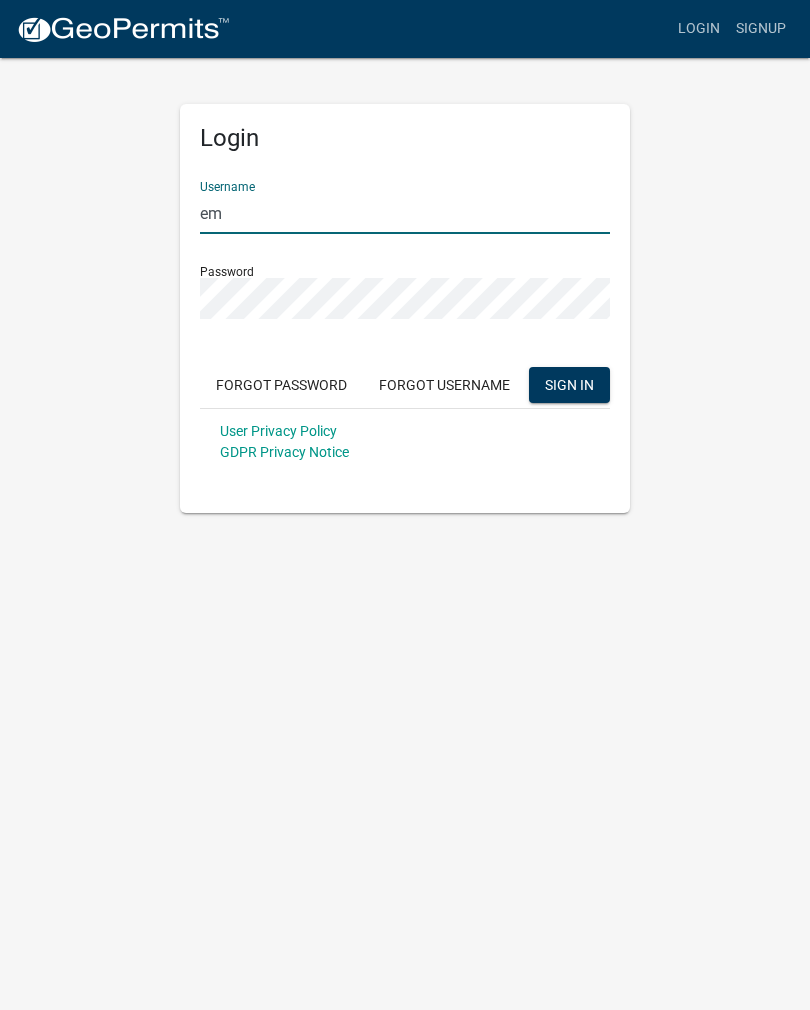type on "e" 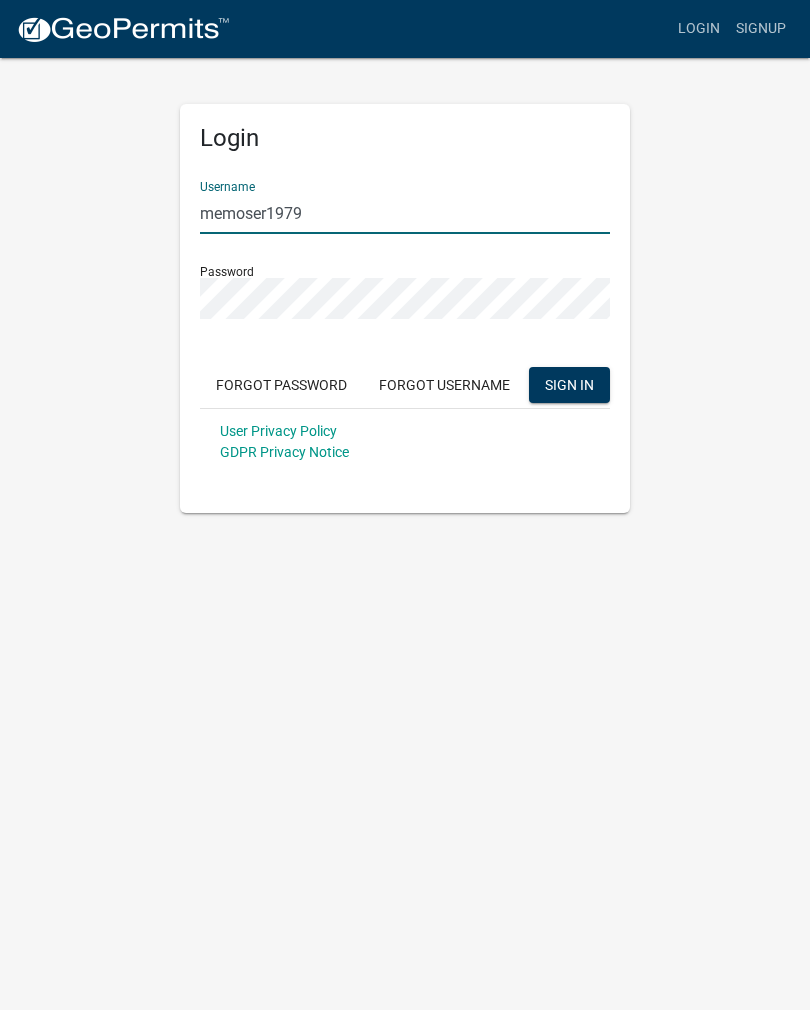 type on "memoser1979" 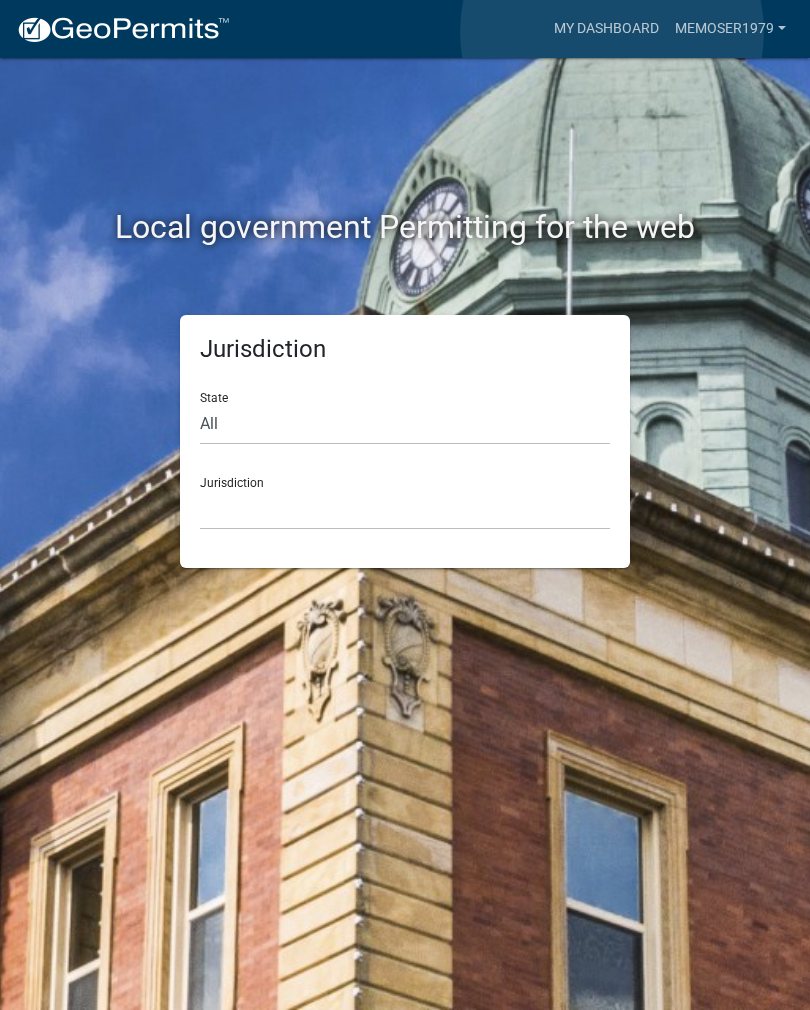 click on "My Dashboard" at bounding box center [606, 29] 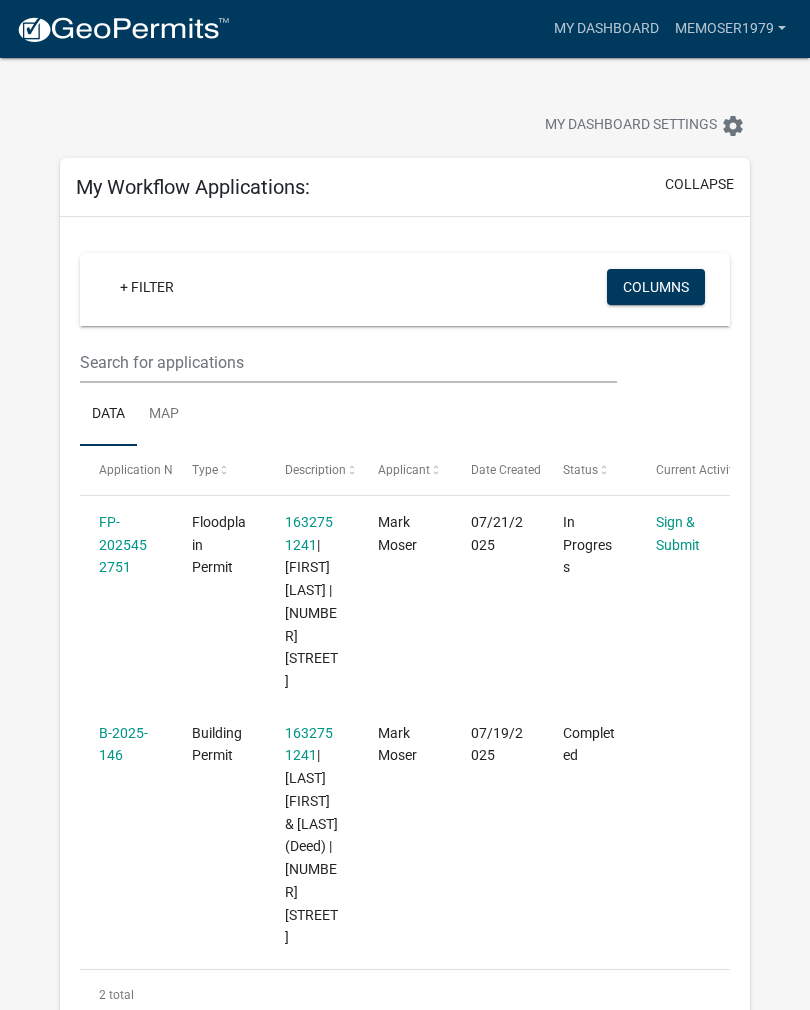click on "FP-2025452751" 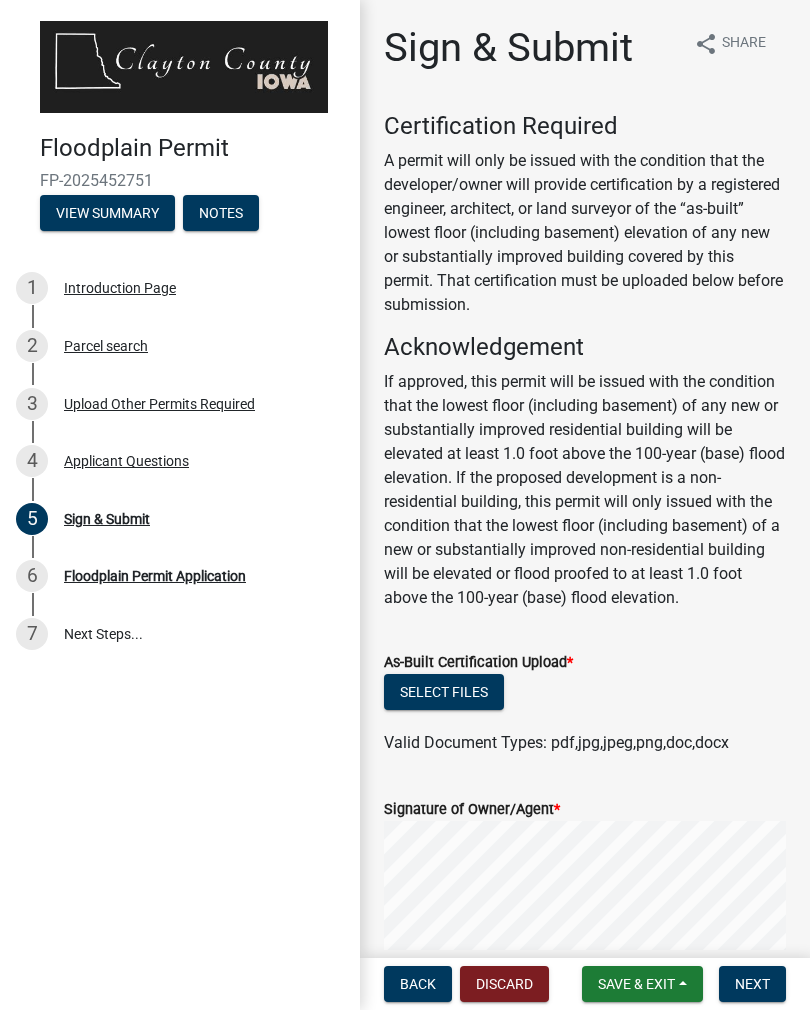 click on "Back" at bounding box center [418, 984] 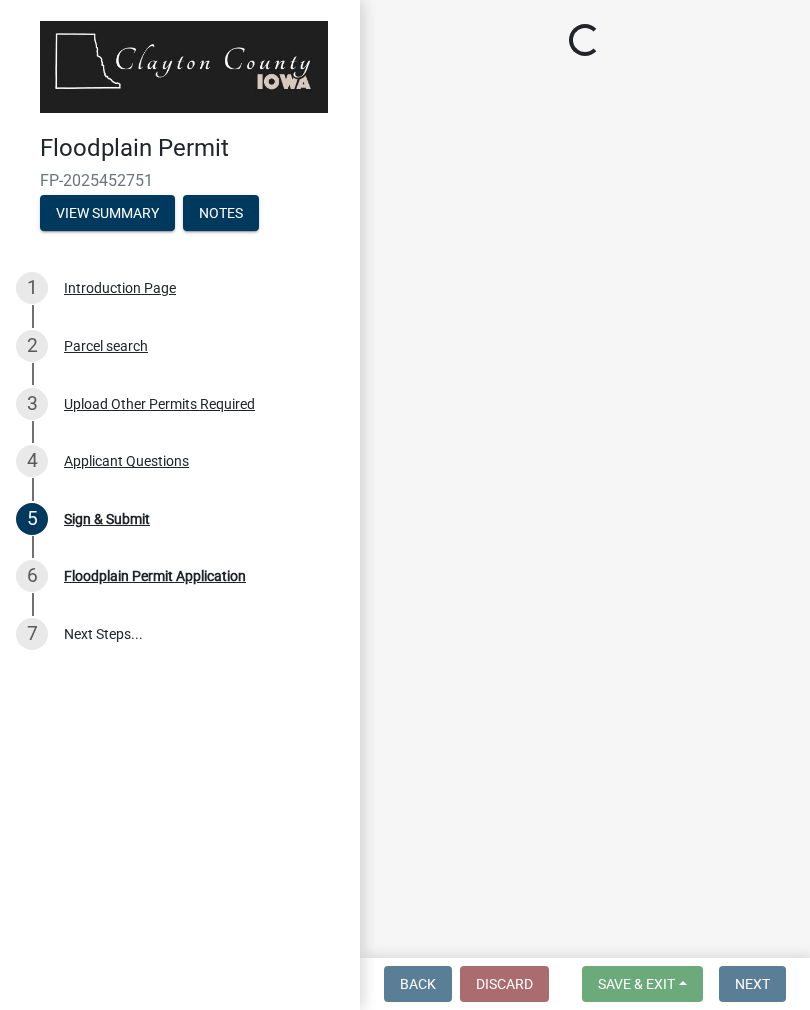 select on "41eb39d4-3901-478e-ac1f-a344d56a2063" 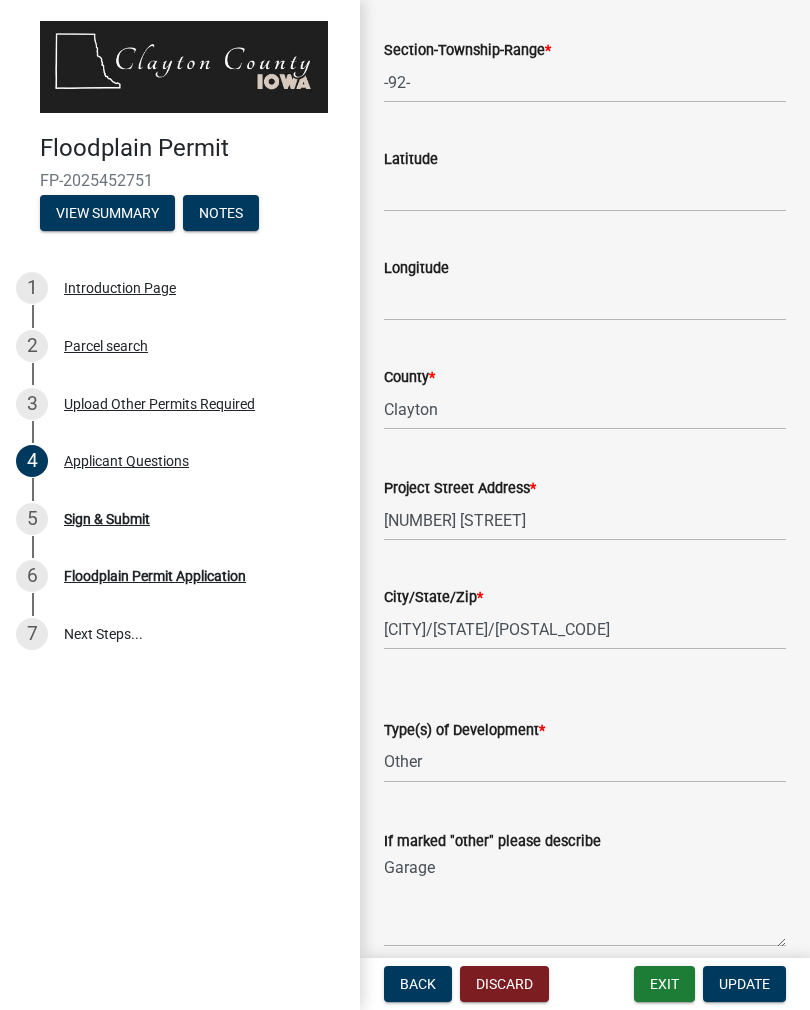 scroll, scrollTop: 1744, scrollLeft: 0, axis: vertical 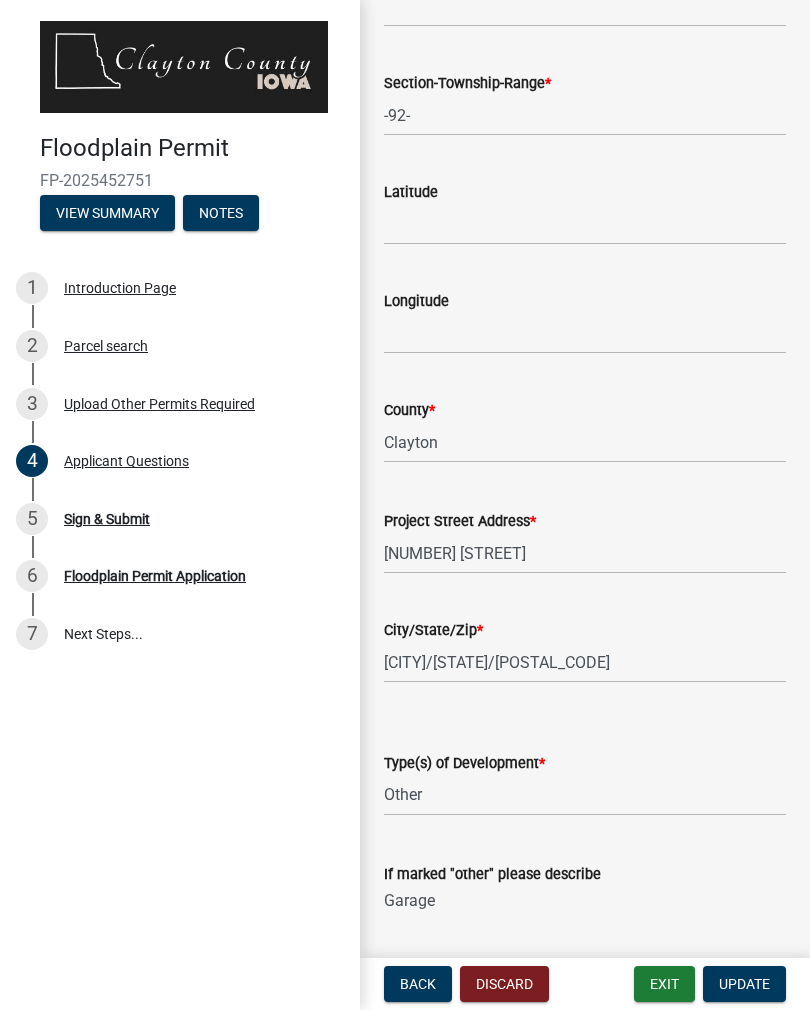 click on "Back" at bounding box center (418, 984) 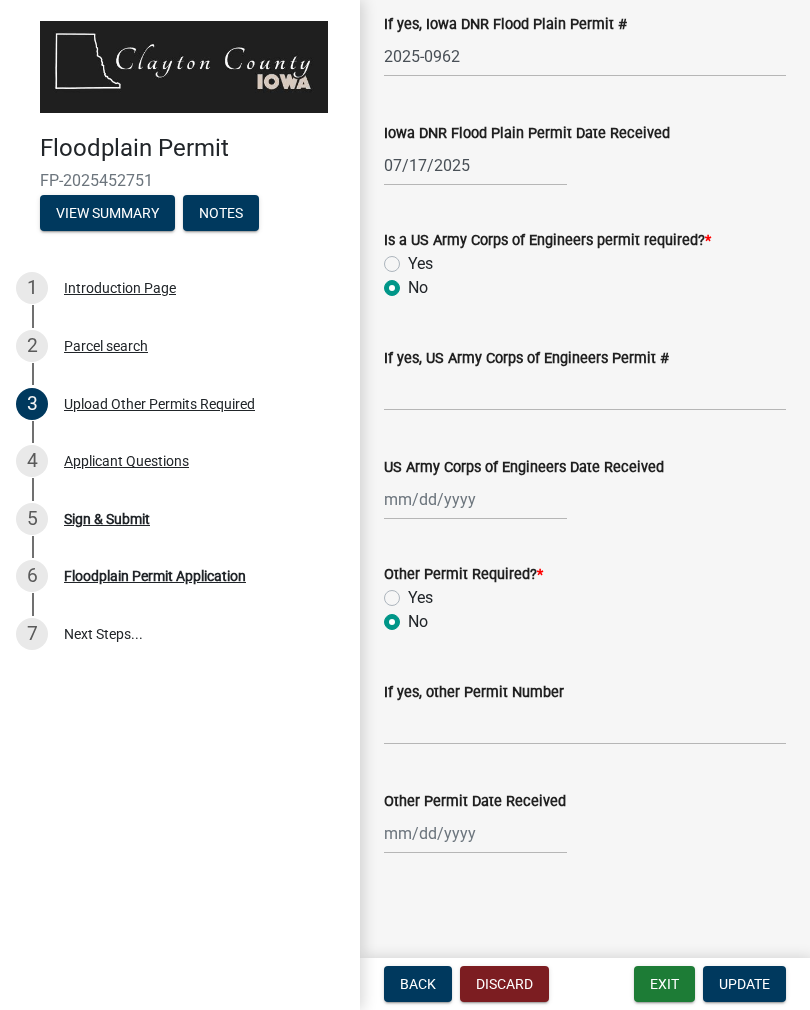 scroll, scrollTop: 1320, scrollLeft: 0, axis: vertical 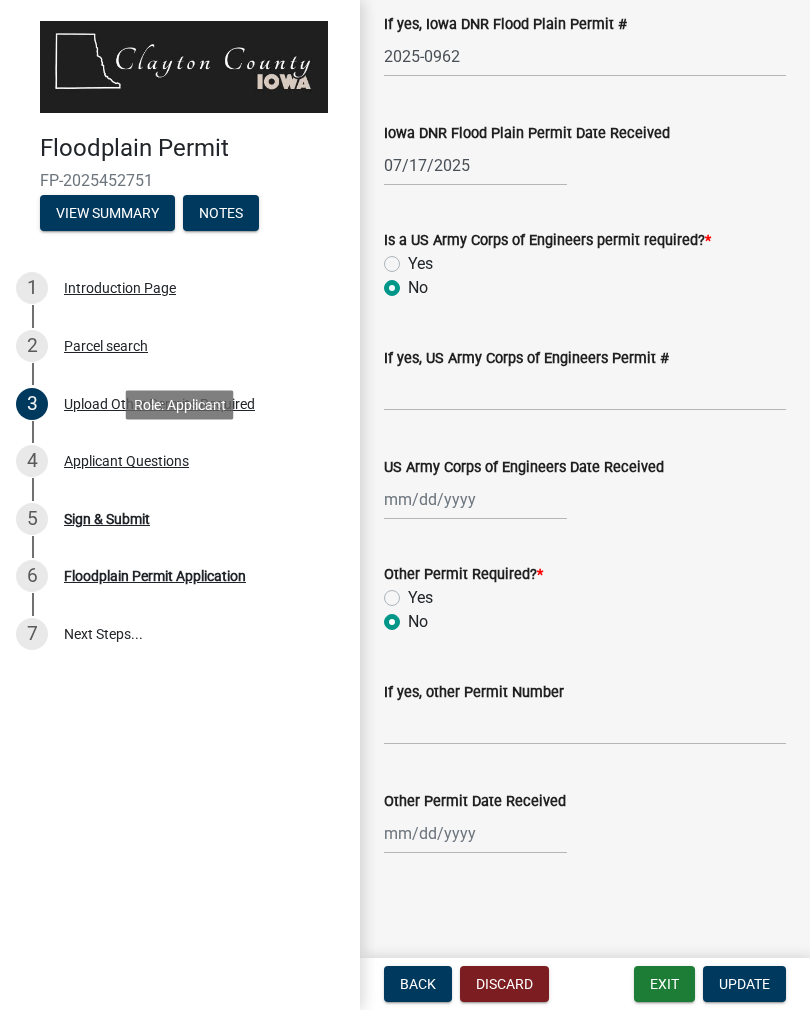 click on "4     Applicant Questions" at bounding box center (172, 461) 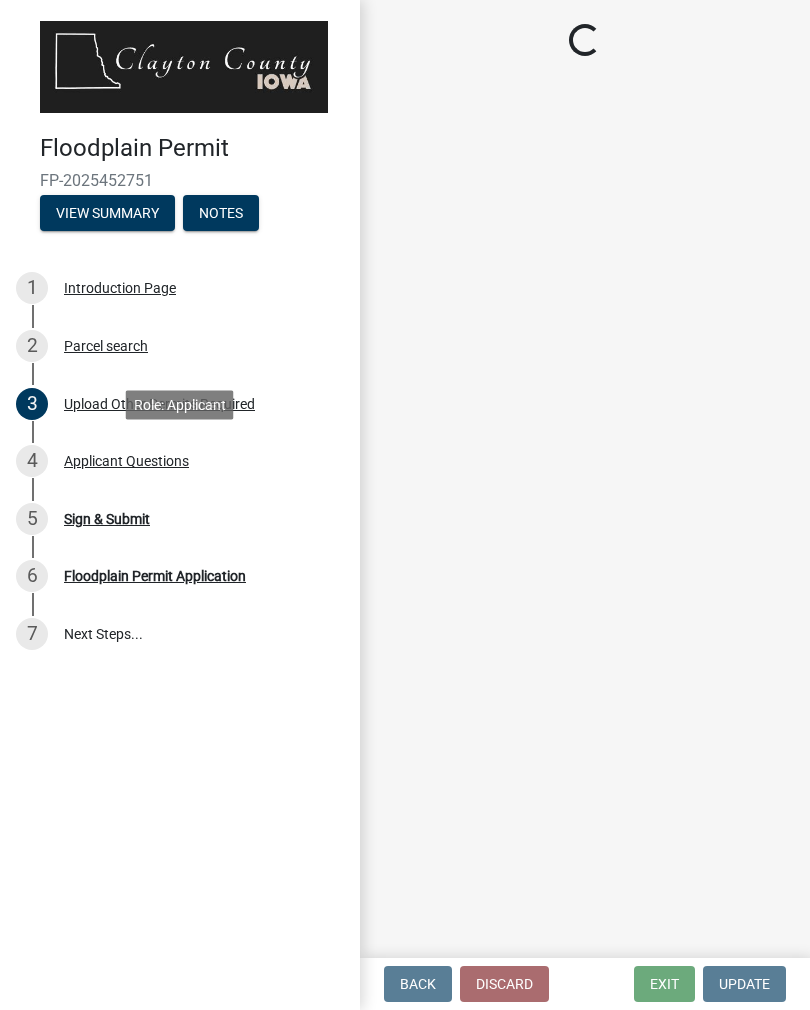 select on "41eb39d4-3901-478e-ac1f-a344d56a2063" 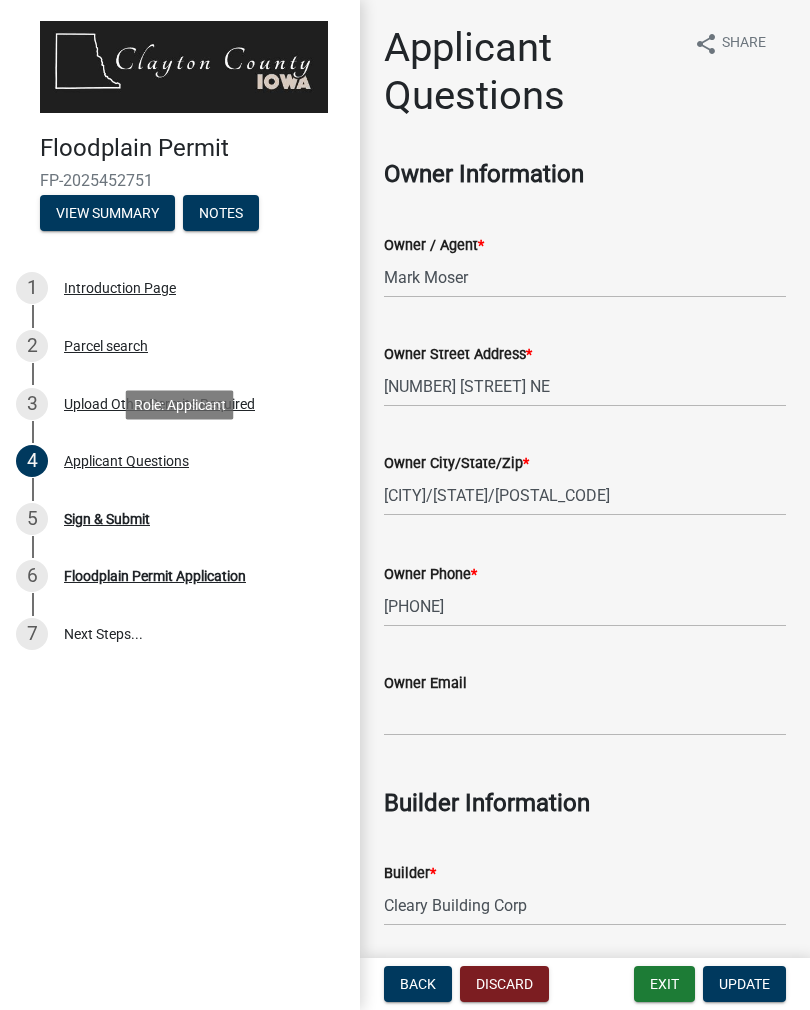 click on "Upload Other Permits Required" at bounding box center [159, 404] 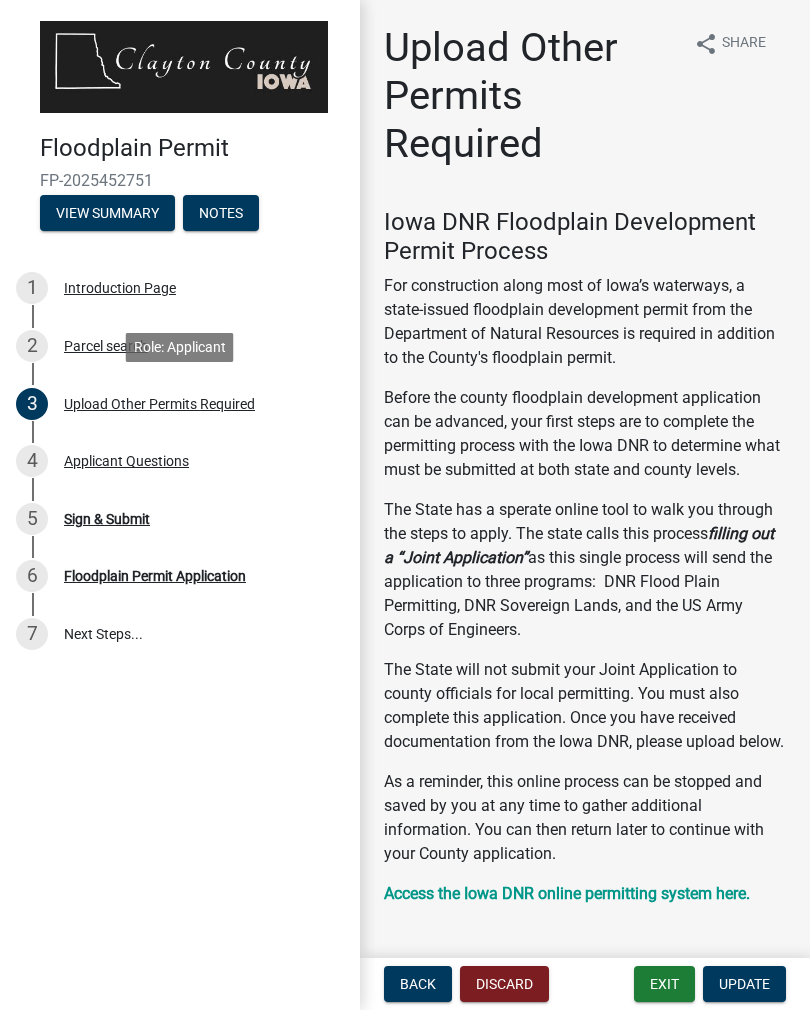 click on "3     Upload Other Permits Required" at bounding box center (180, 404) 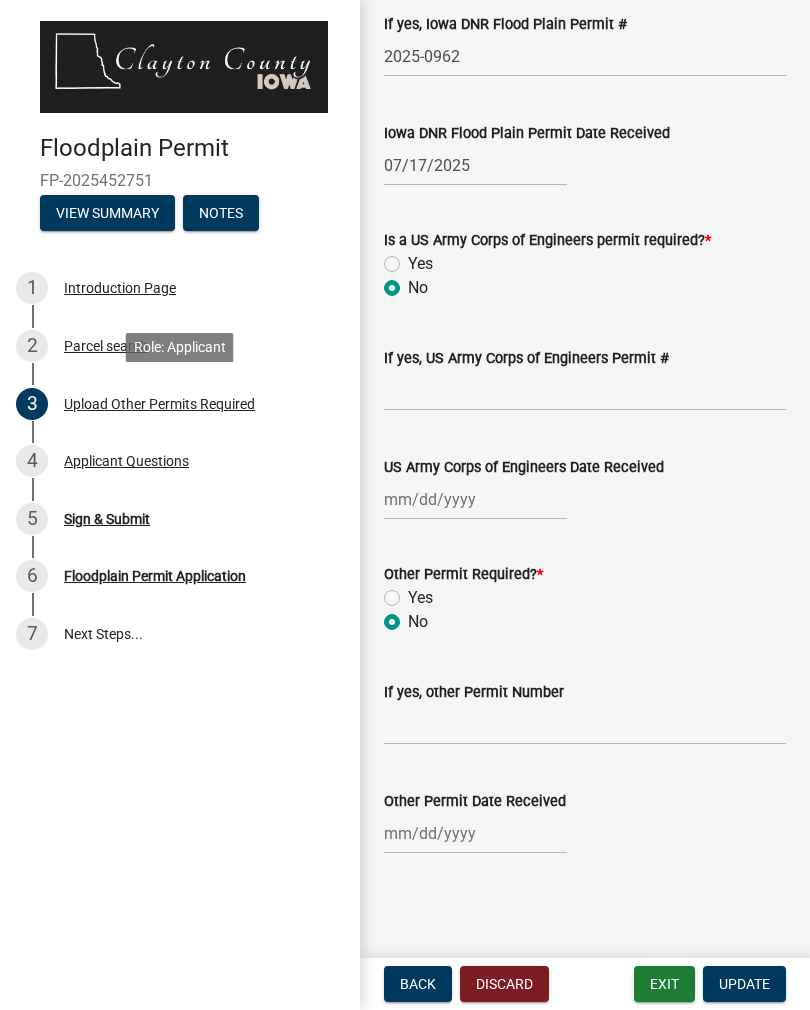 scroll, scrollTop: 1320, scrollLeft: 0, axis: vertical 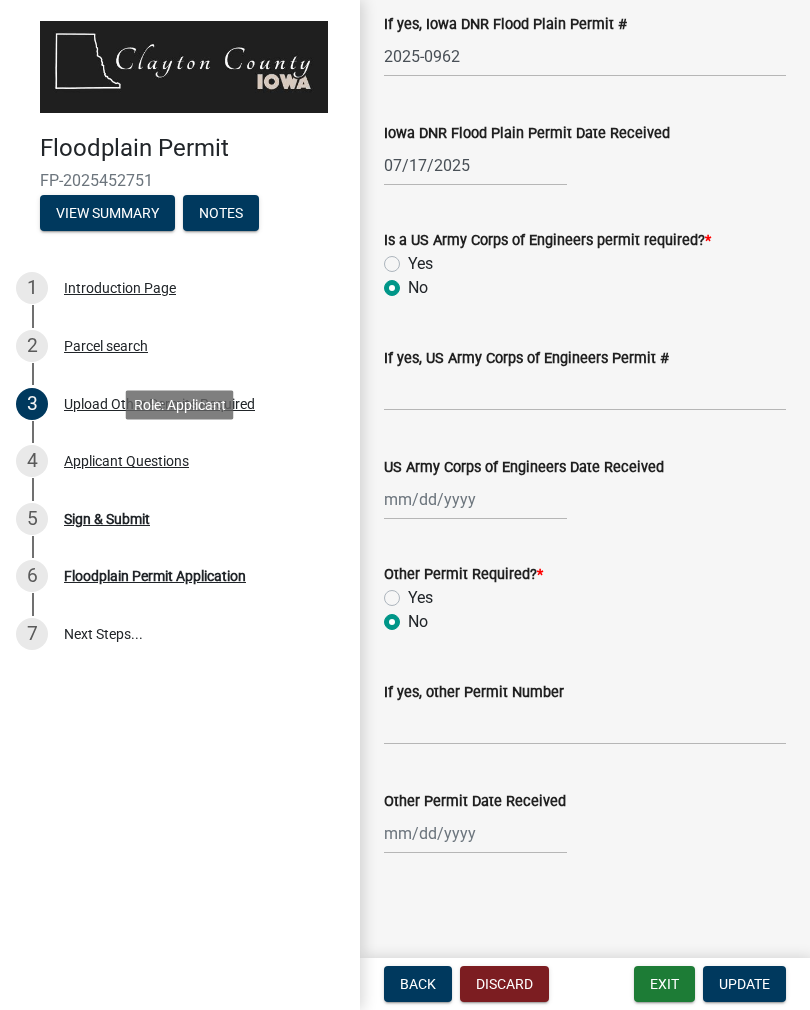 click on "Applicant Questions" at bounding box center [126, 461] 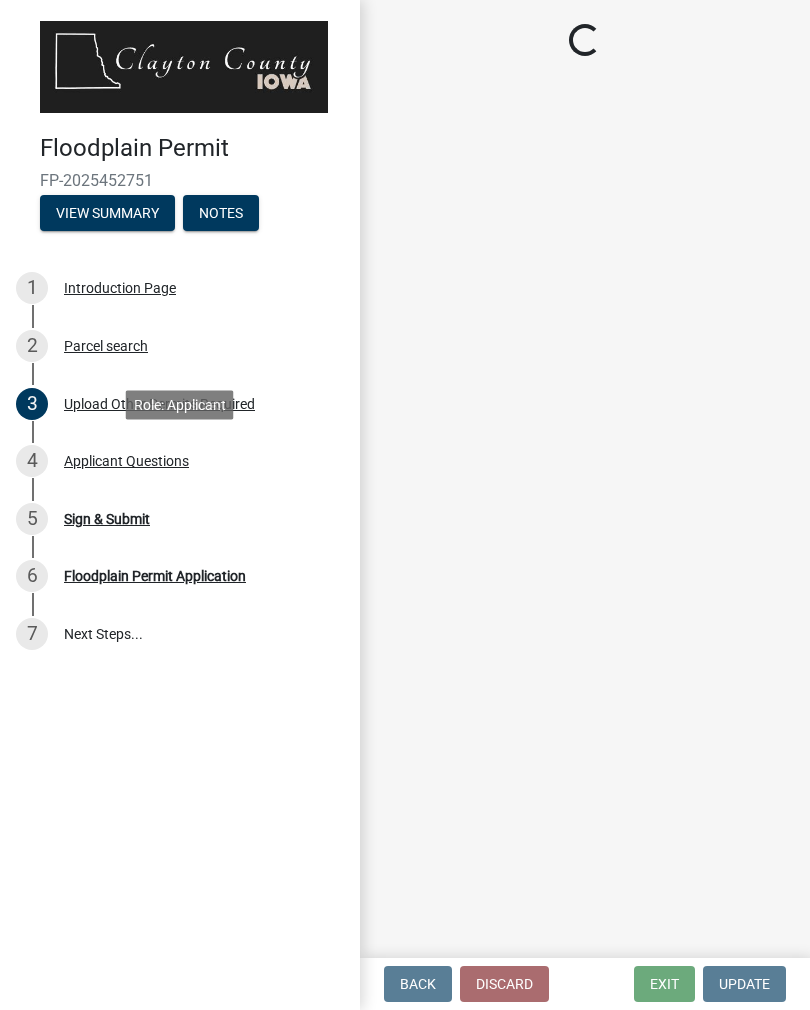 scroll, scrollTop: 0, scrollLeft: 0, axis: both 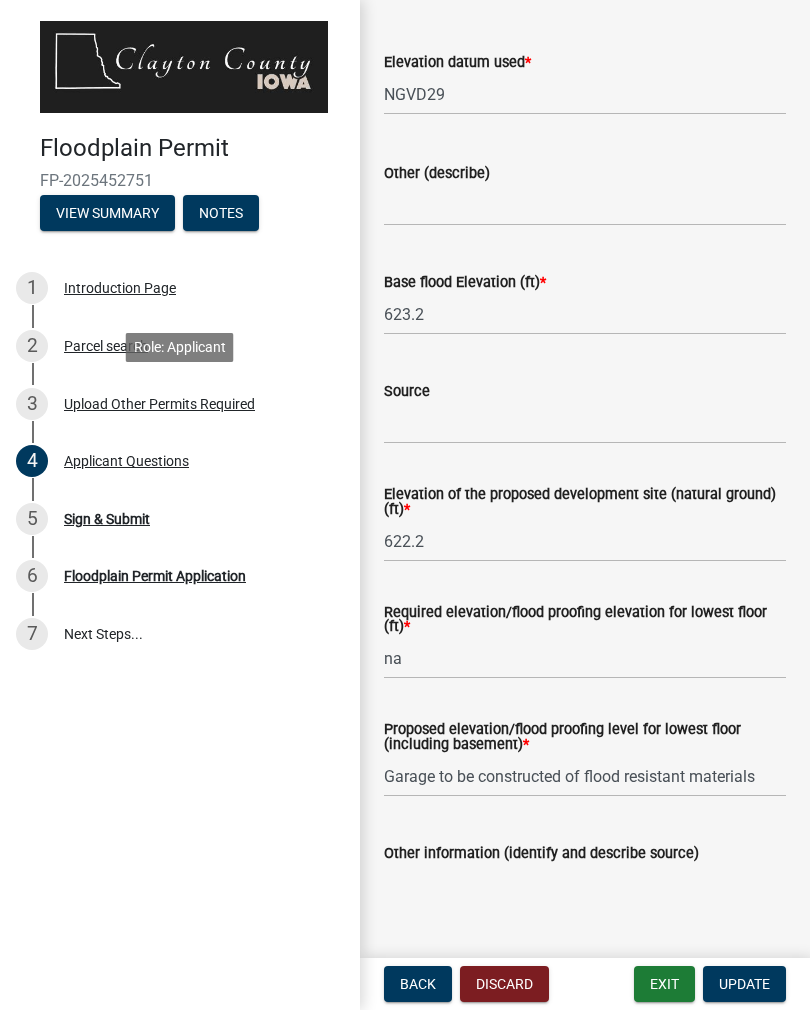click on "Upload Other Permits Required" at bounding box center (159, 404) 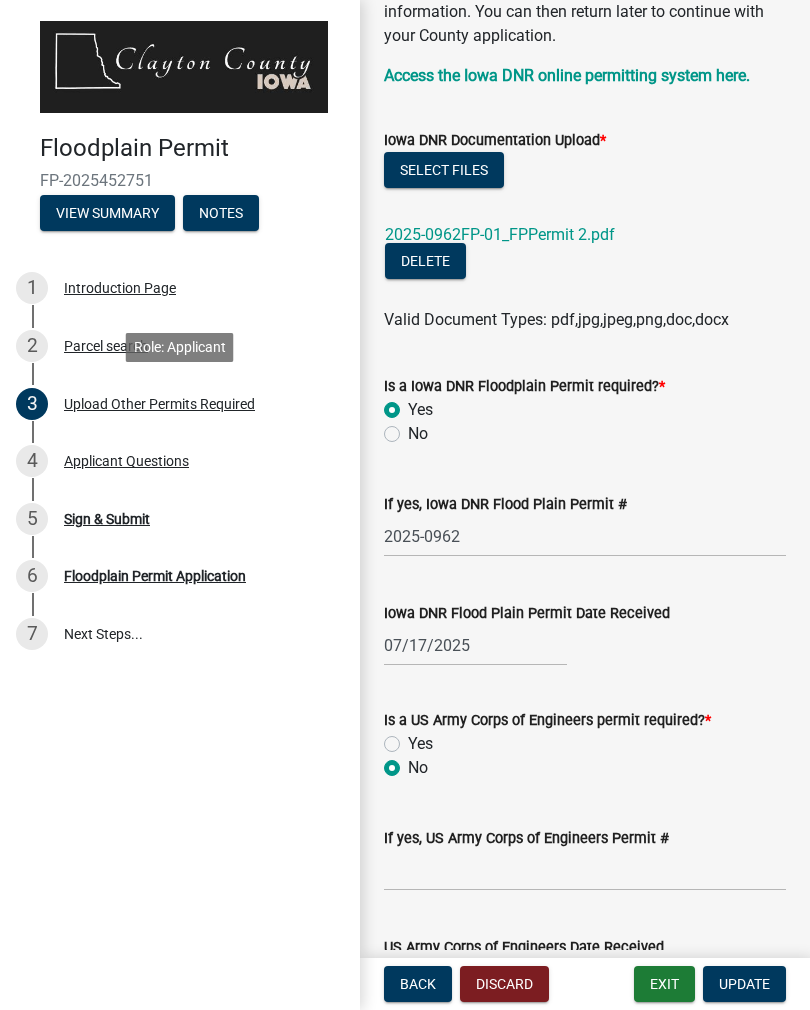 scroll, scrollTop: 819, scrollLeft: 0, axis: vertical 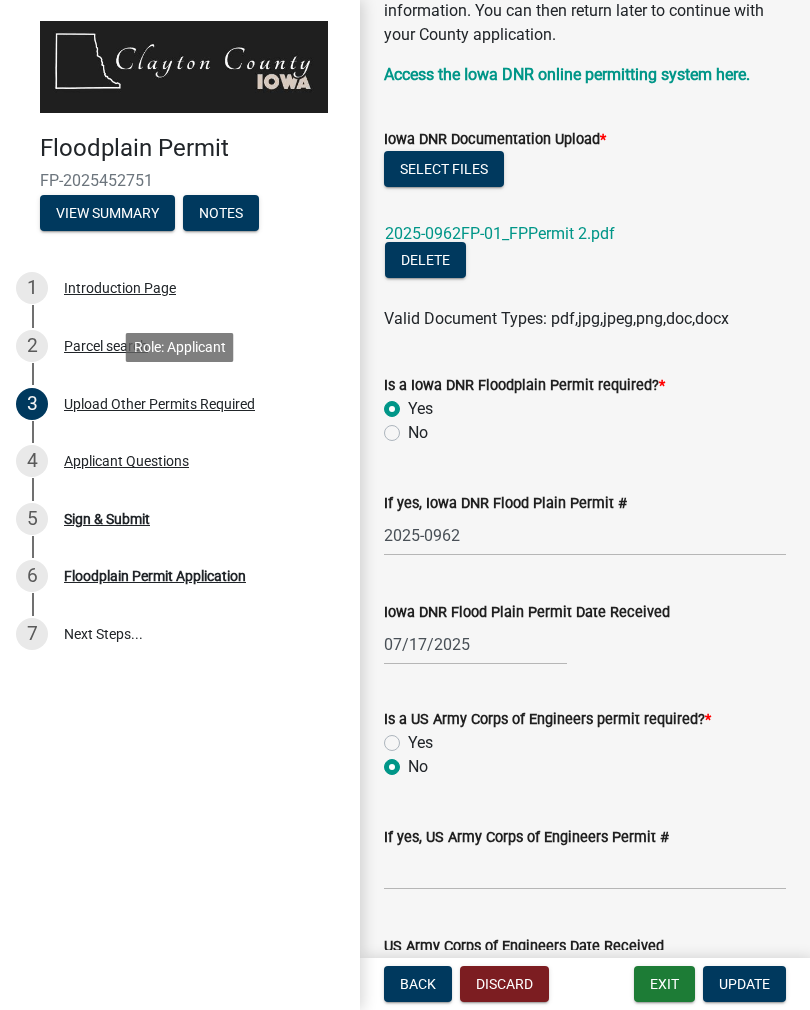 click on "Applicant Questions" at bounding box center [126, 461] 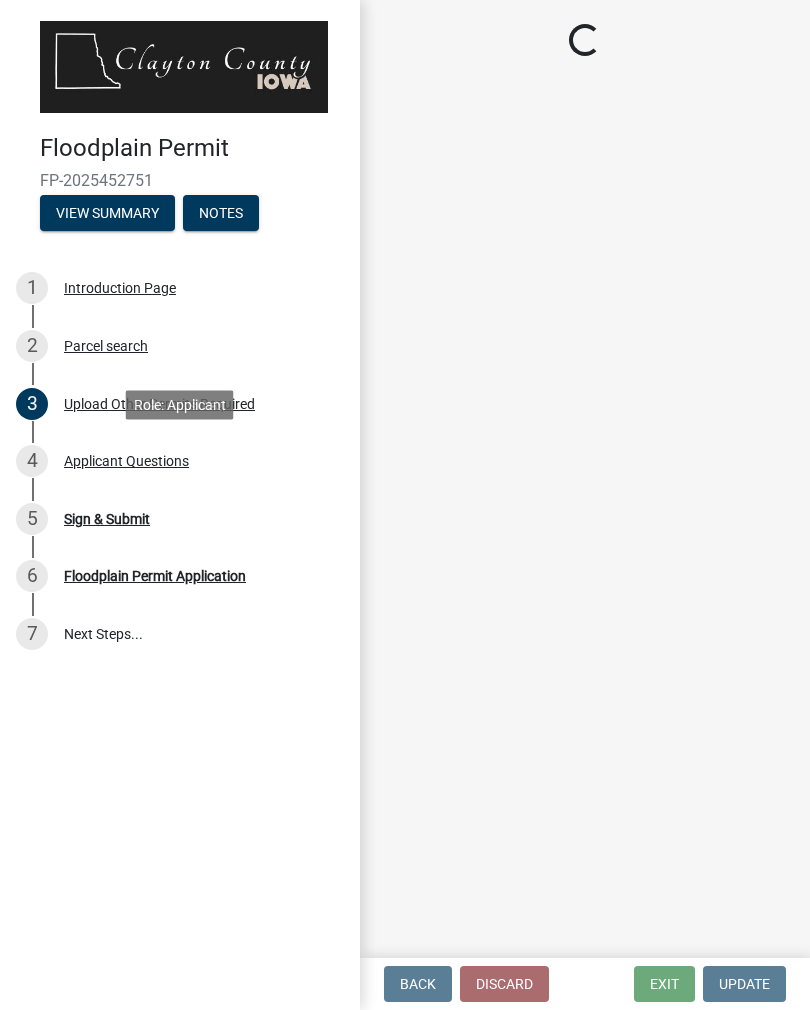 scroll, scrollTop: 0, scrollLeft: 0, axis: both 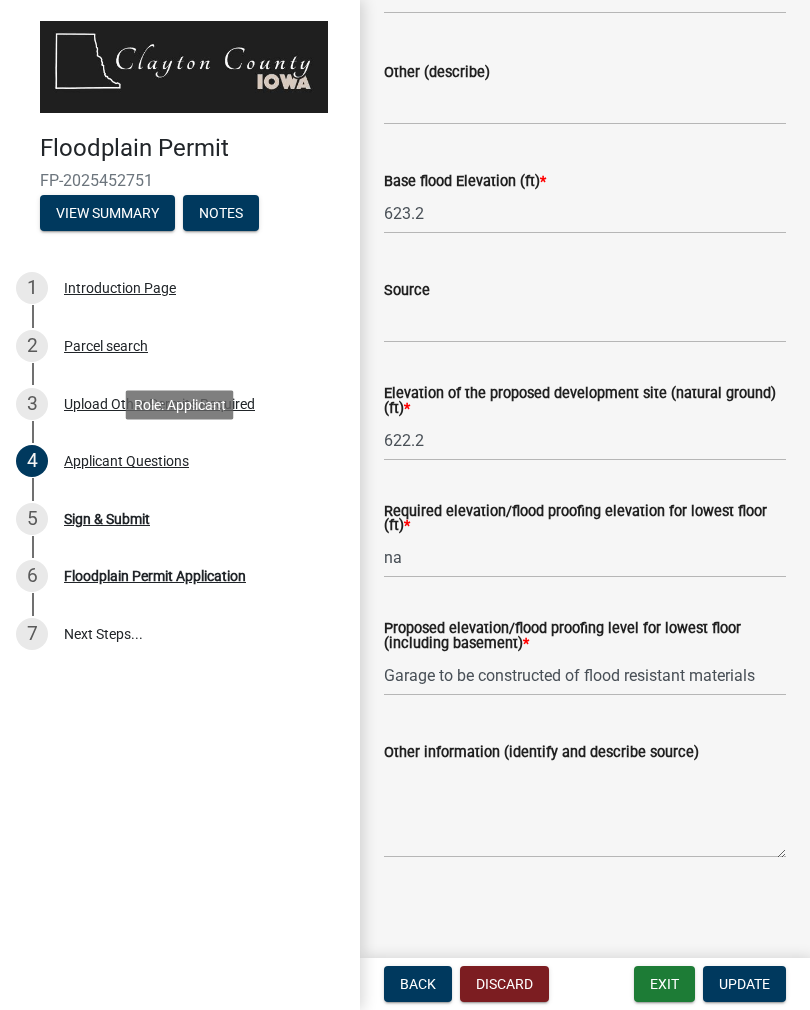 click on "Sign & Submit" at bounding box center (107, 519) 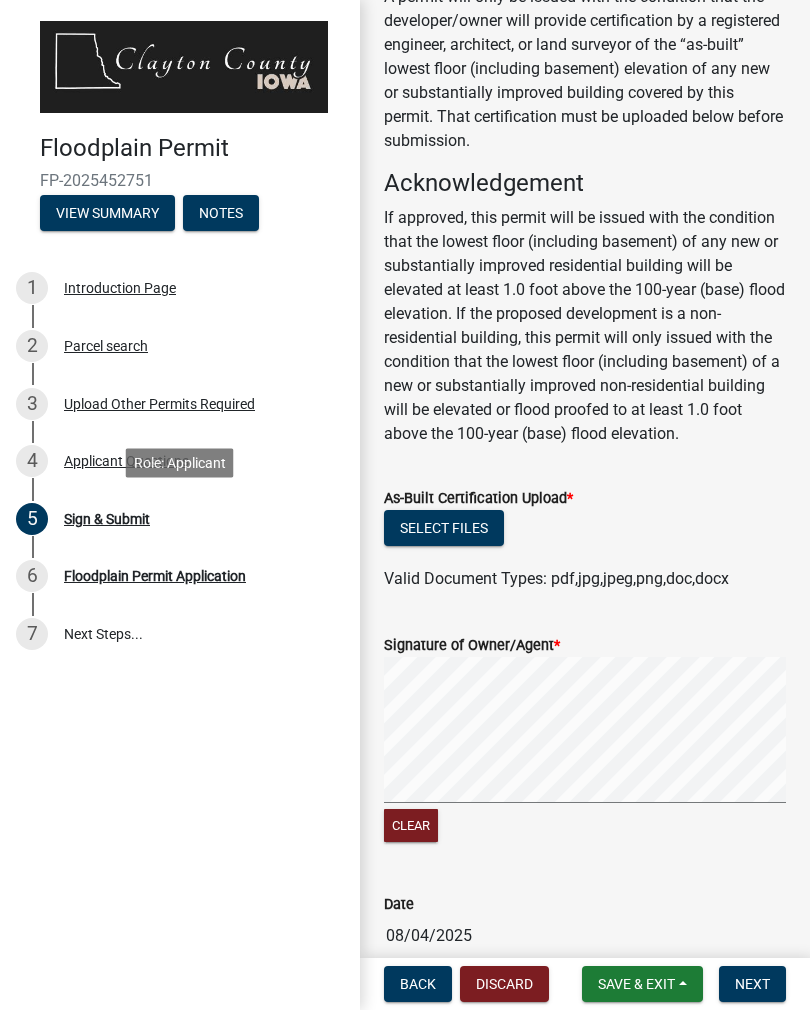 scroll, scrollTop: 164, scrollLeft: 0, axis: vertical 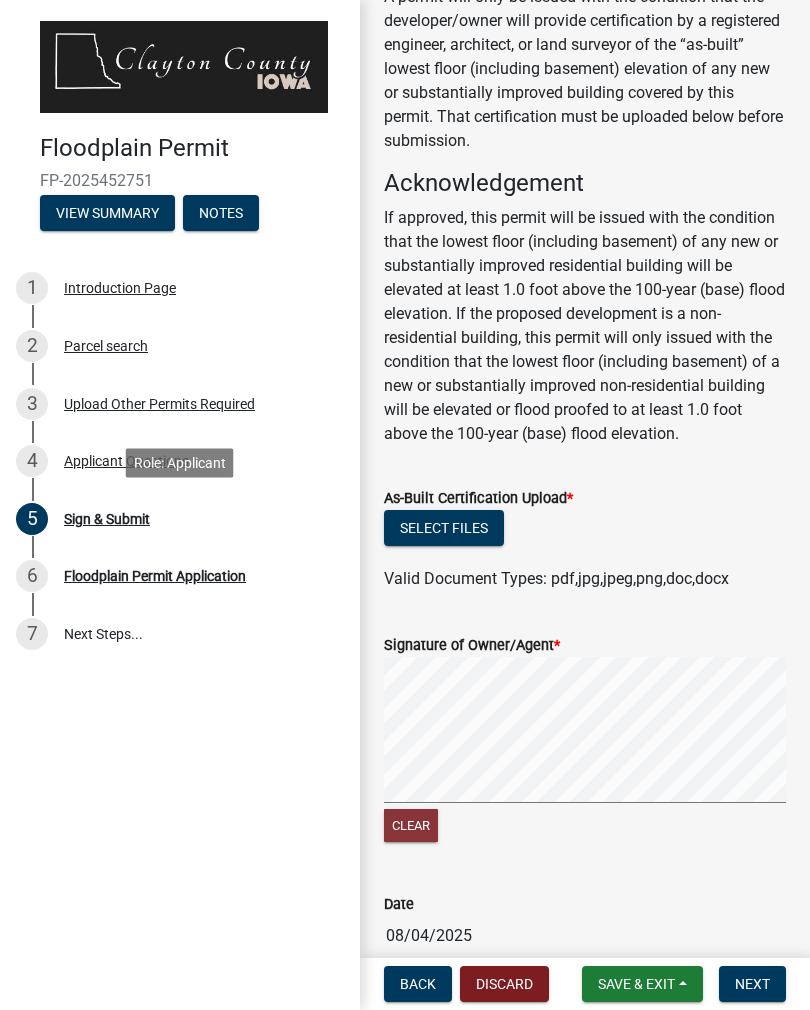 click on "Clear" 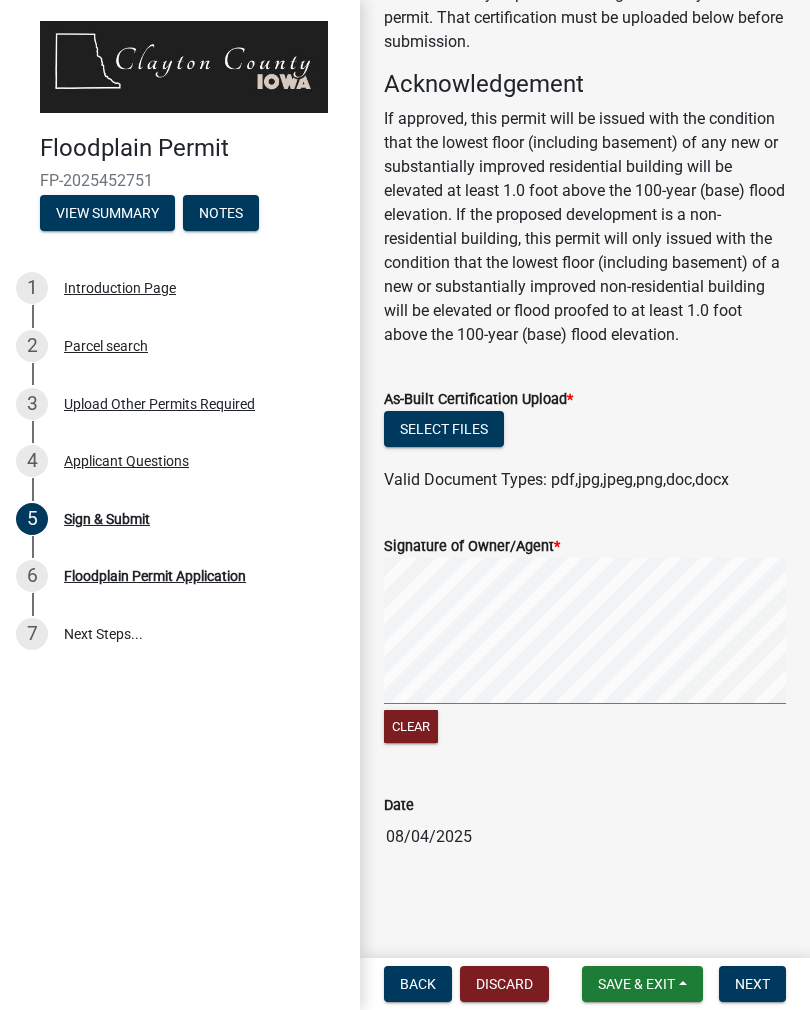 scroll, scrollTop: 262, scrollLeft: 0, axis: vertical 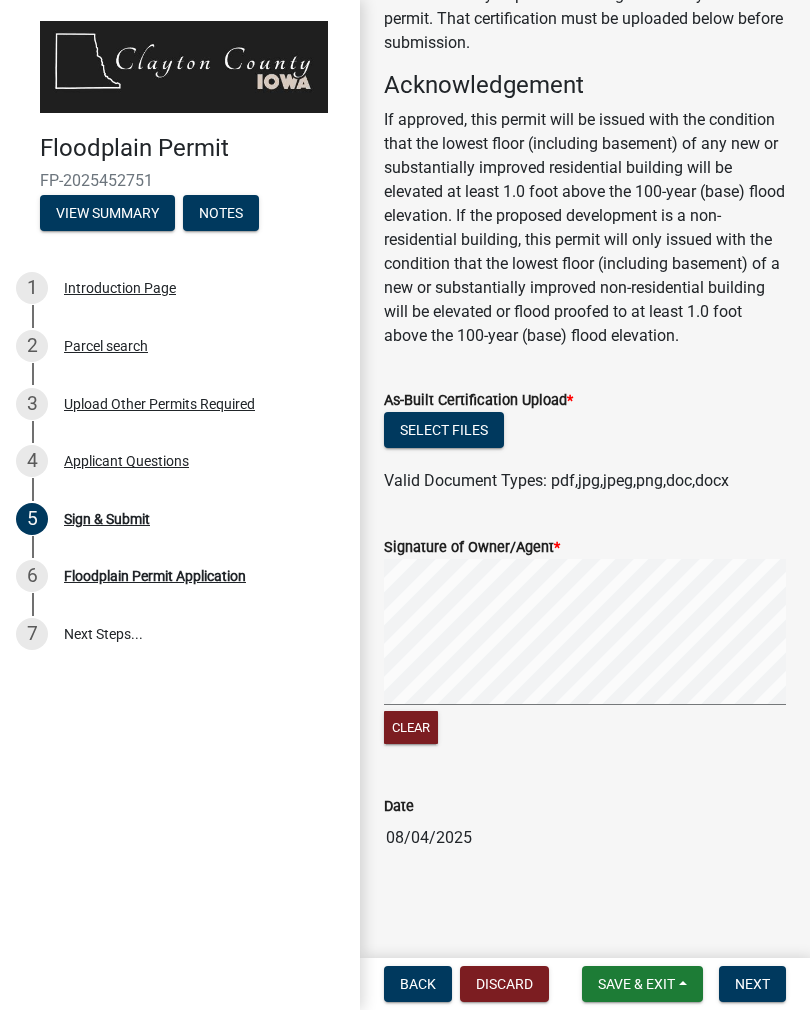click on "Next" at bounding box center [752, 984] 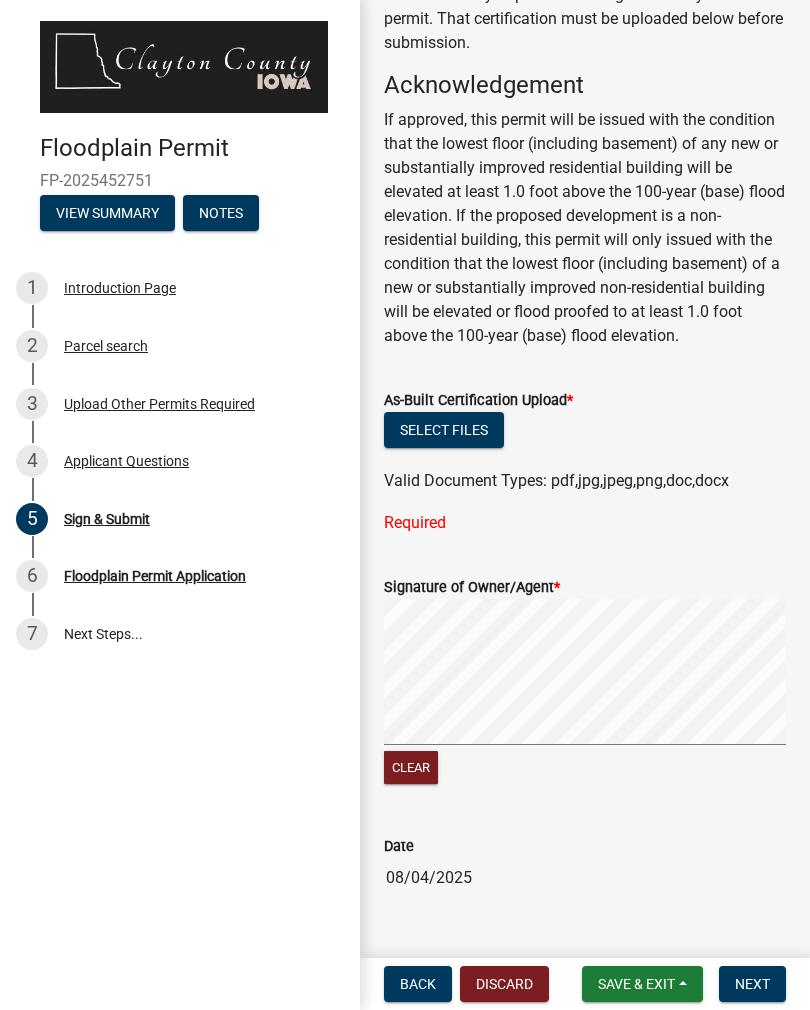 click on "Save & Exit" at bounding box center (636, 984) 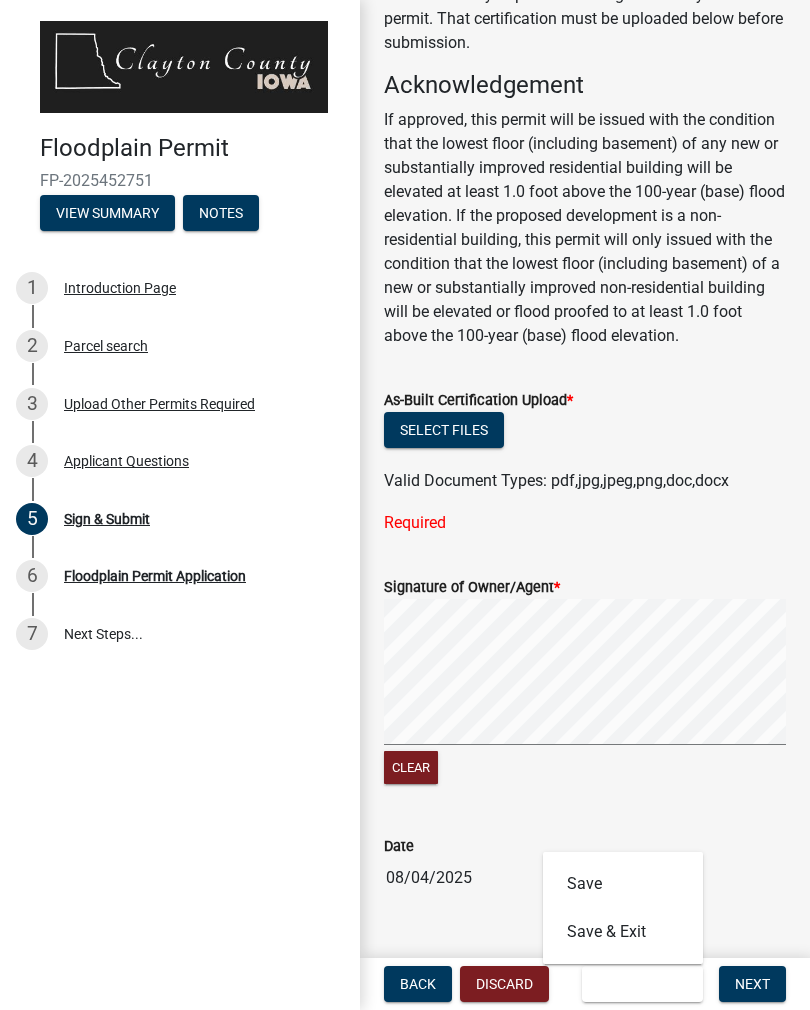 click on "Next" at bounding box center (752, 984) 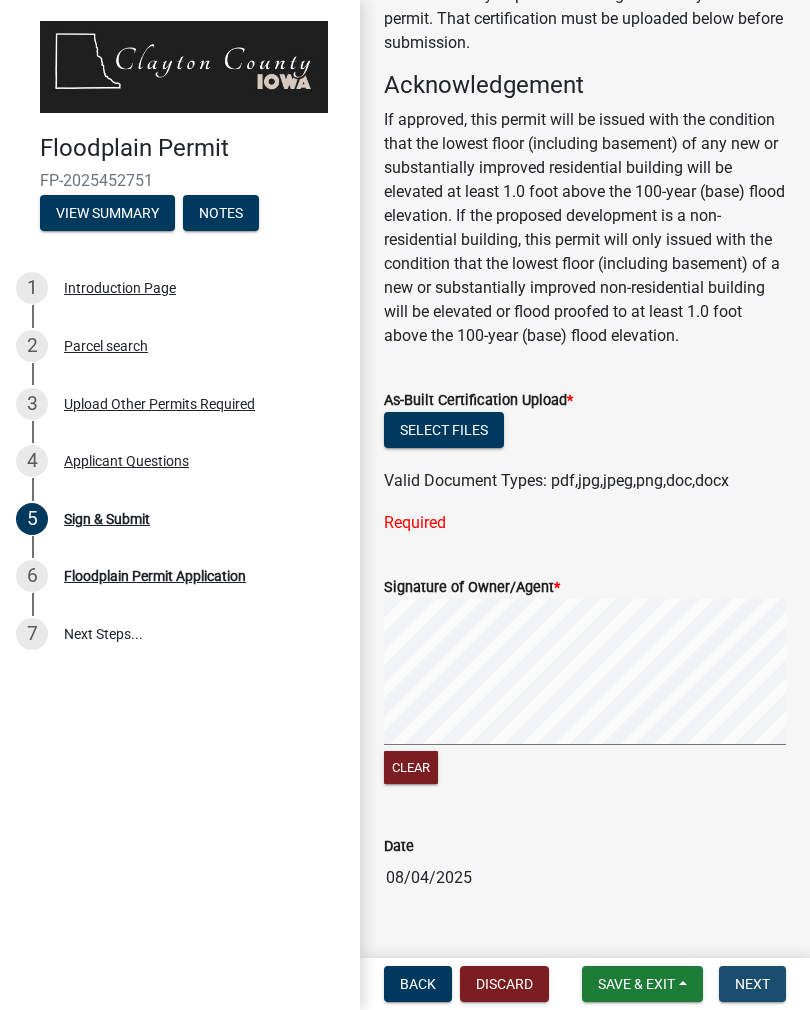 click on "Next" at bounding box center [752, 984] 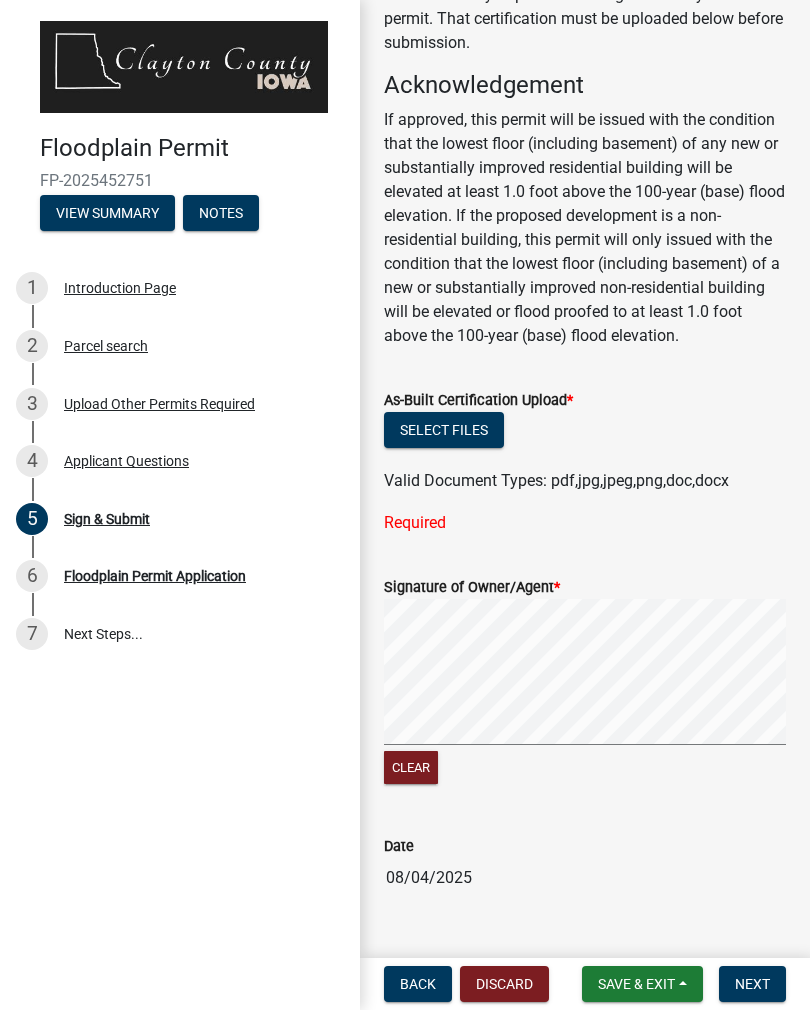 click on "Next" at bounding box center [752, 984] 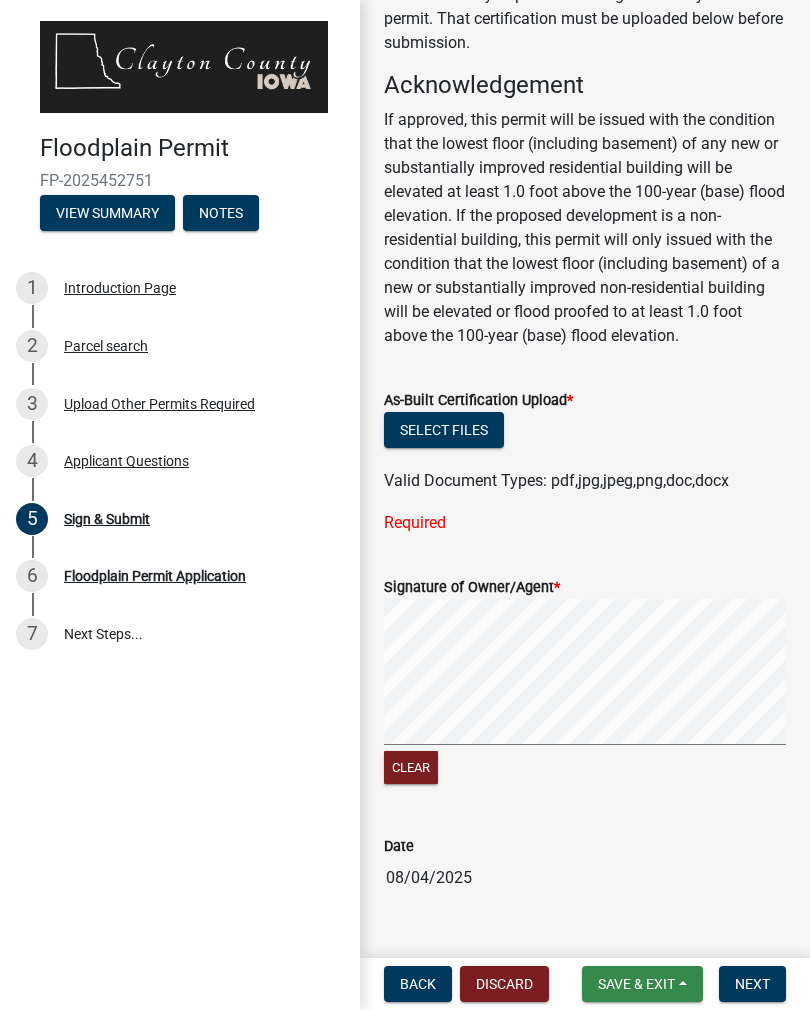 click on "Save & Exit" at bounding box center (636, 984) 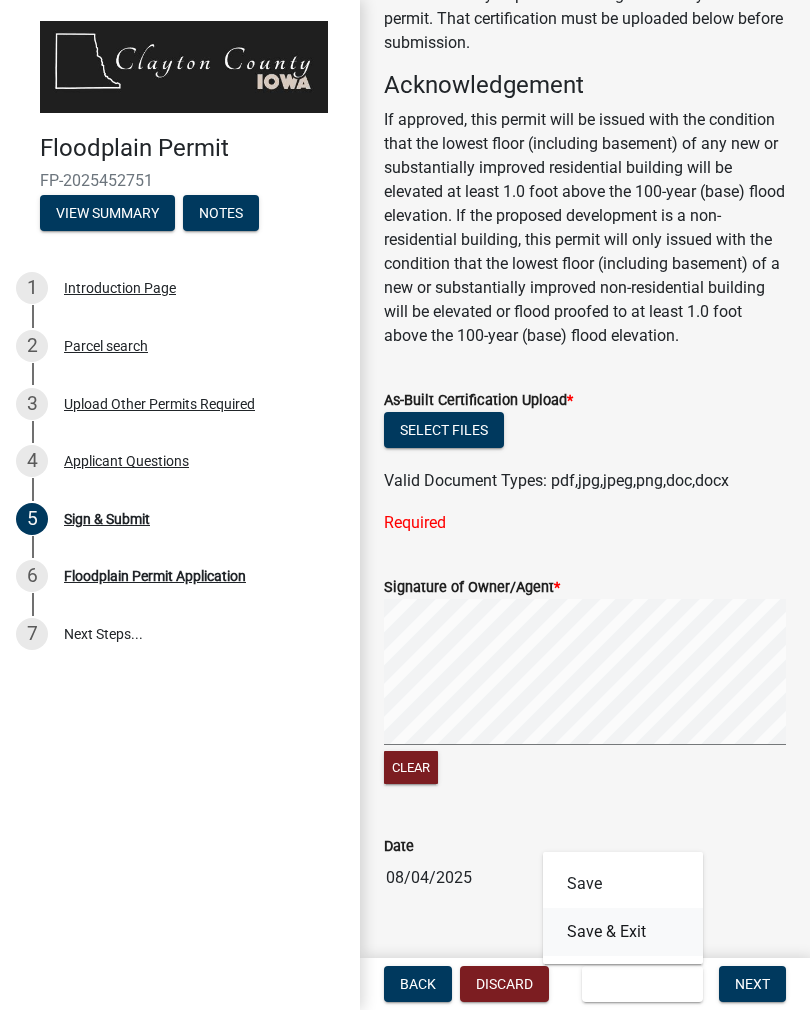 click on "Save & Exit" at bounding box center (623, 932) 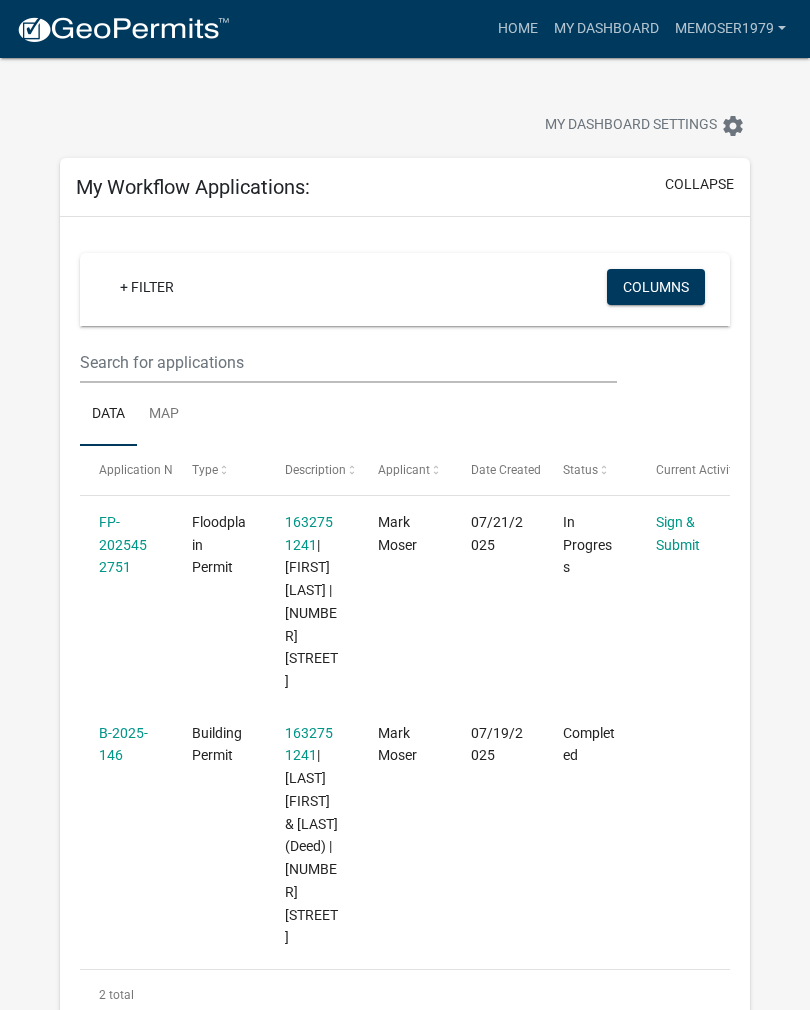 click on "FP-2025452751" 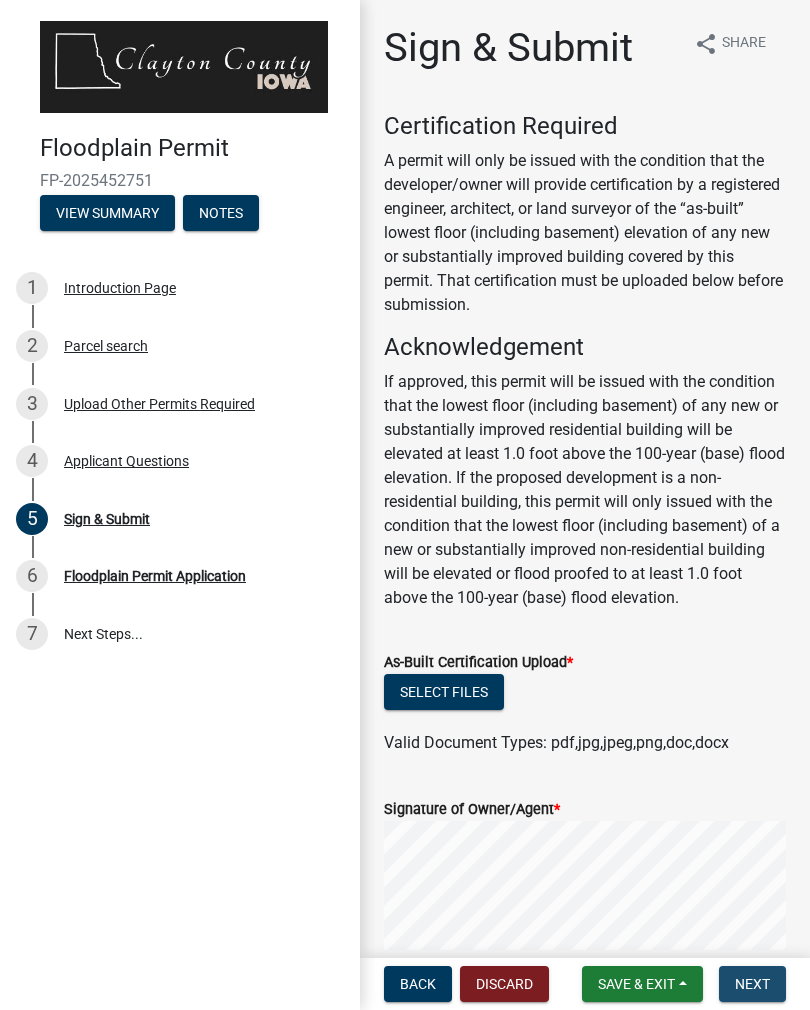 click on "Next" at bounding box center (752, 984) 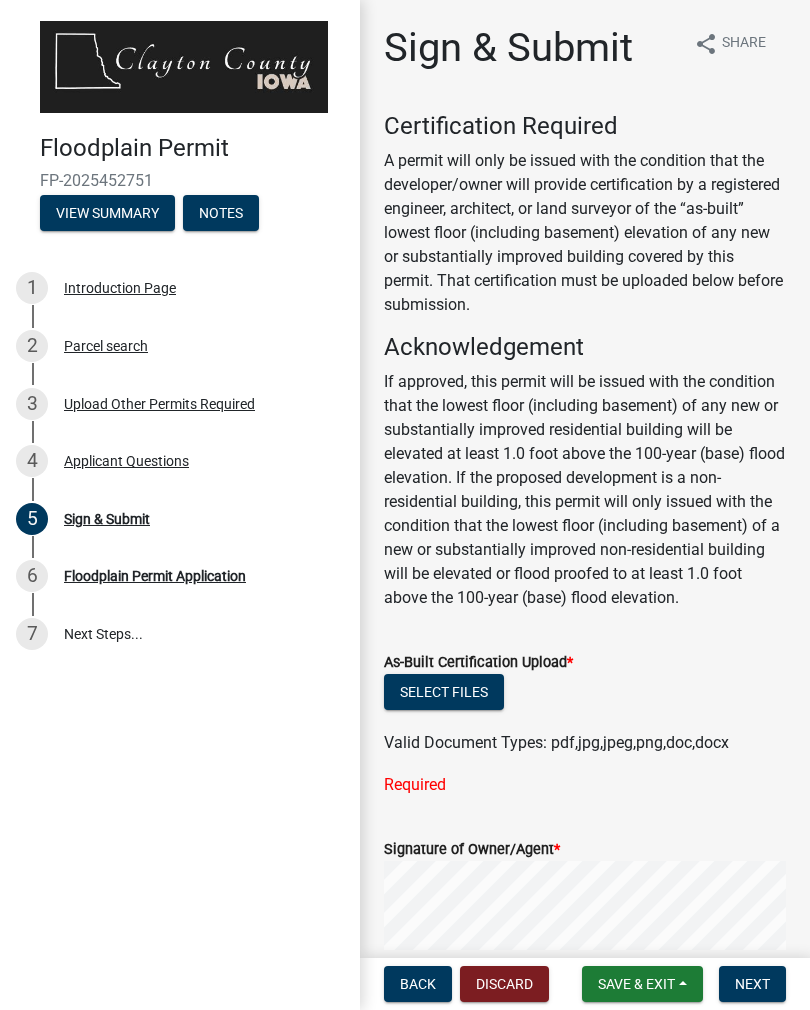 click on "Select files" 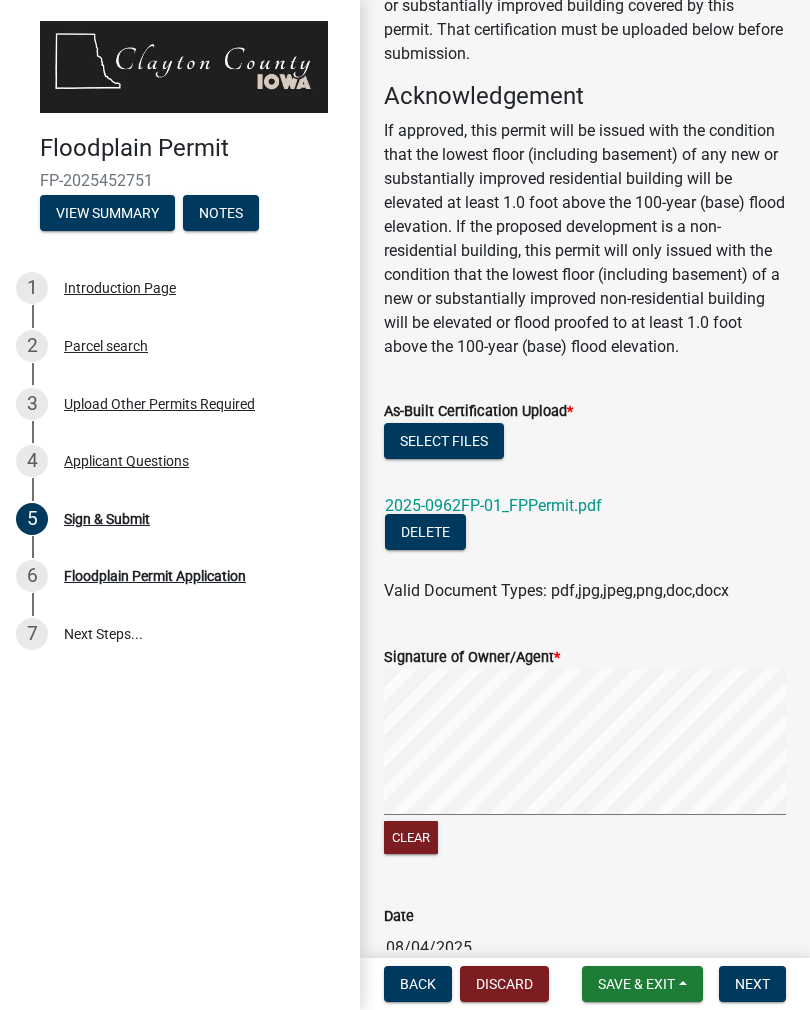 scroll, scrollTop: 267, scrollLeft: 0, axis: vertical 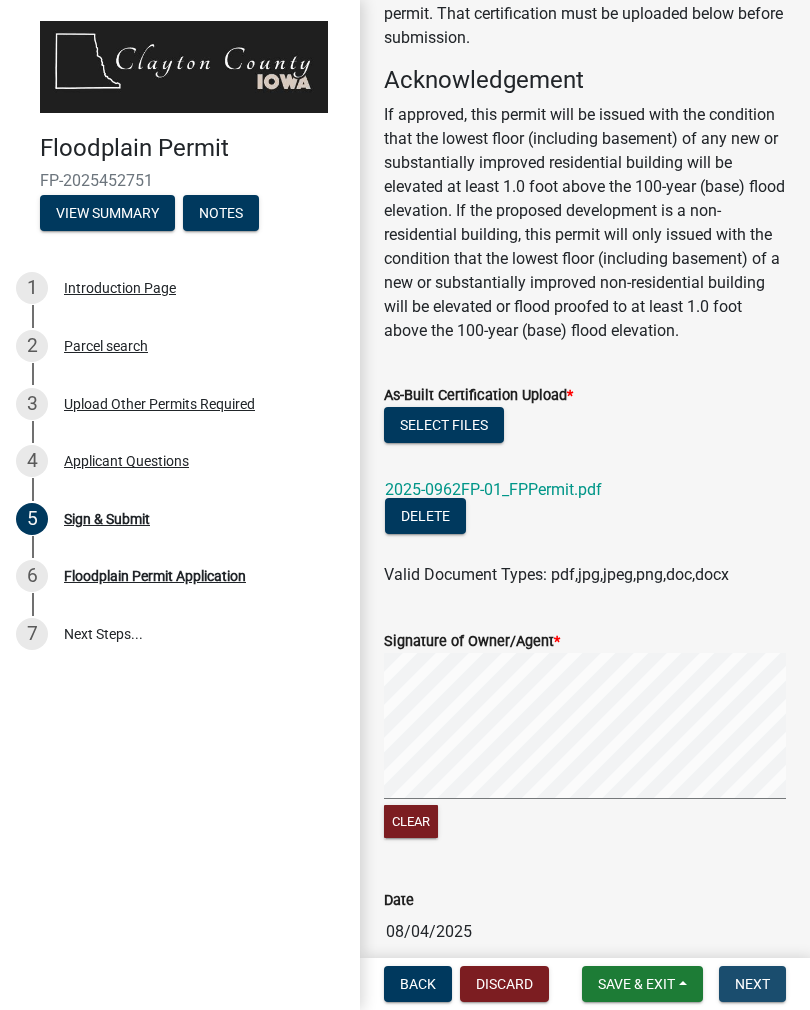 click on "Next" at bounding box center [752, 984] 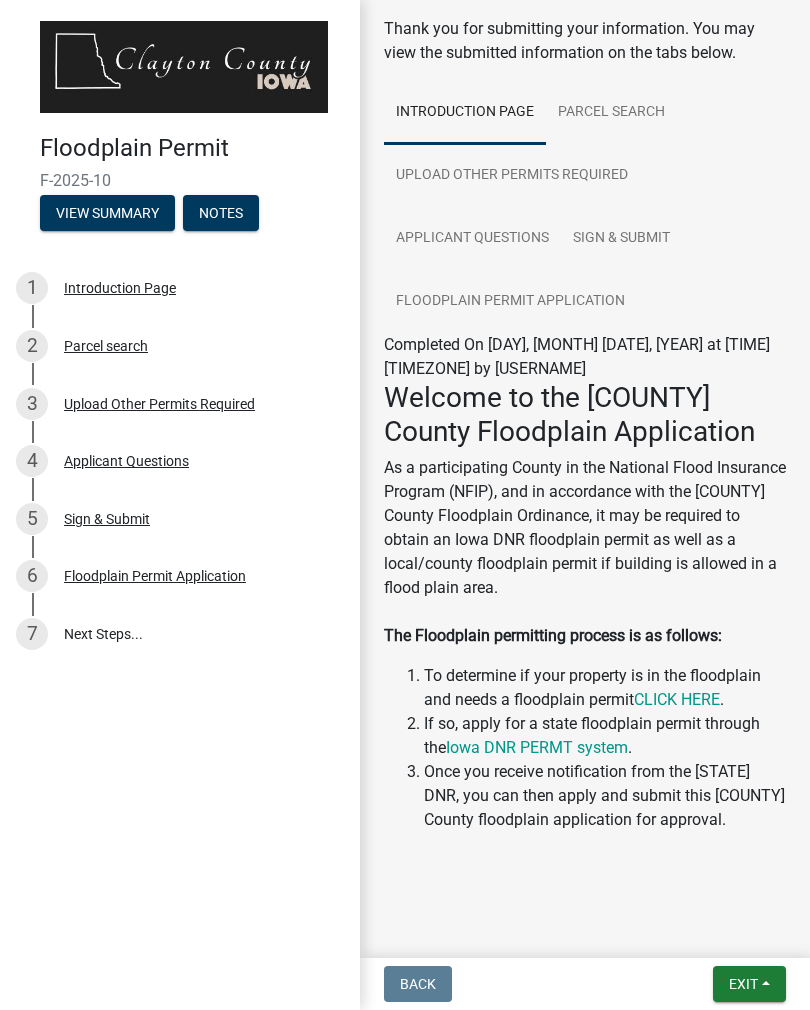 scroll, scrollTop: 94, scrollLeft: 0, axis: vertical 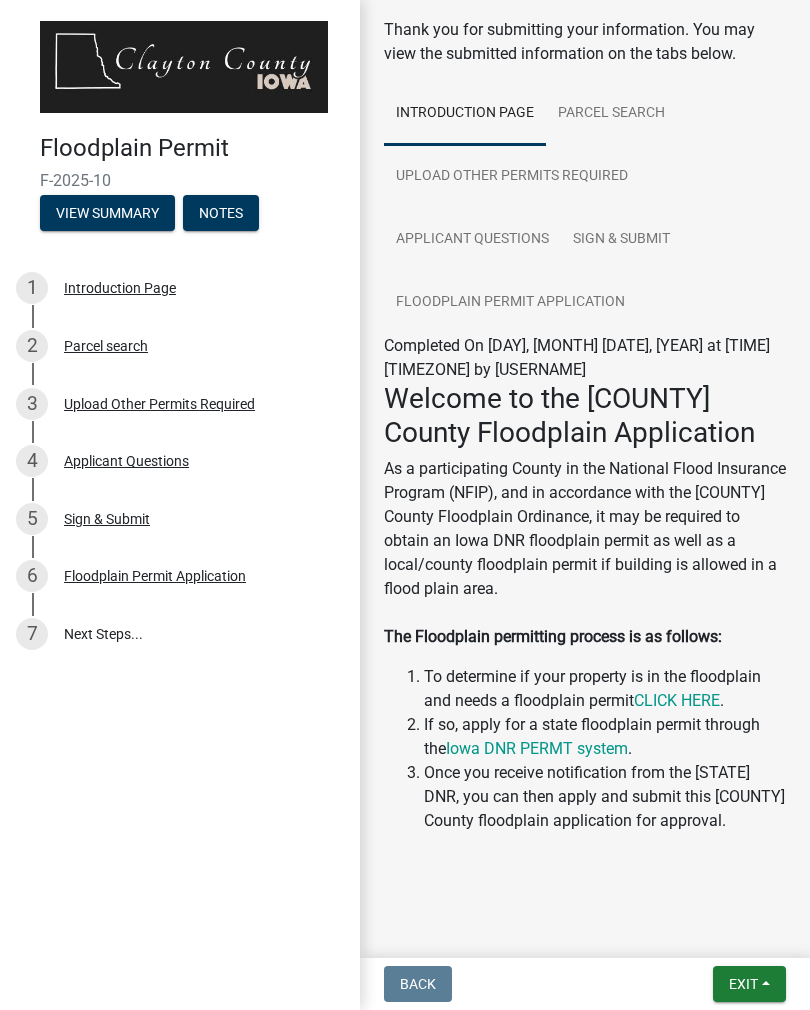 click on "Exit" at bounding box center [749, 984] 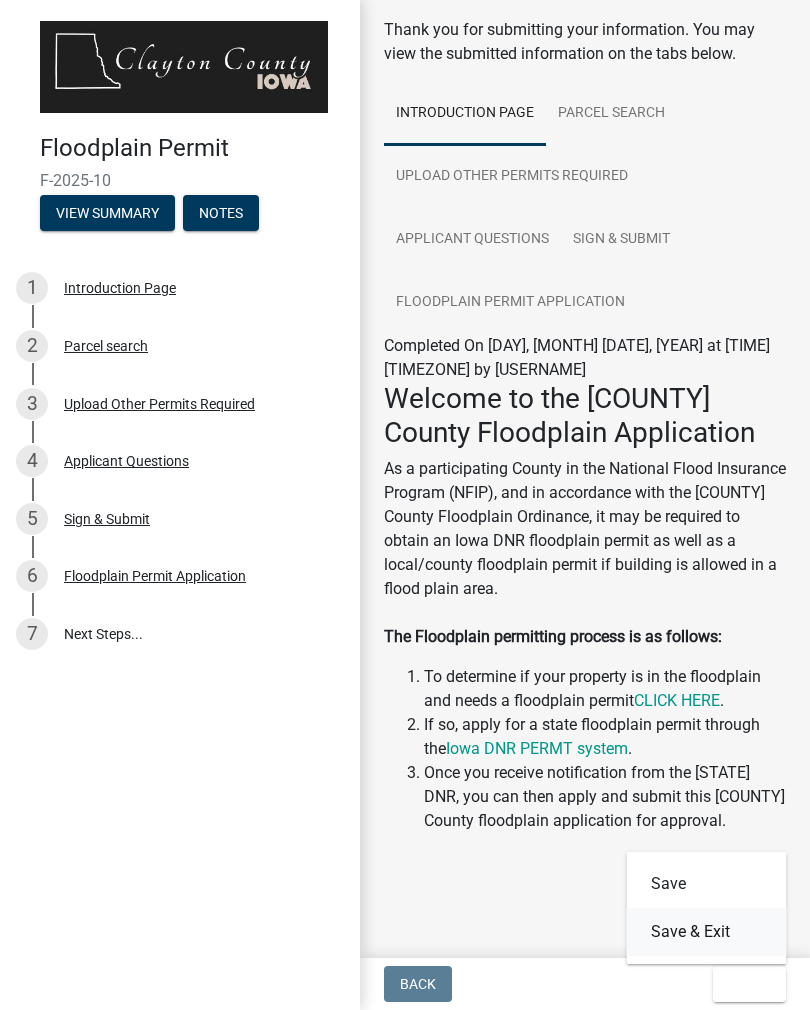 click on "Save & Exit" at bounding box center [707, 932] 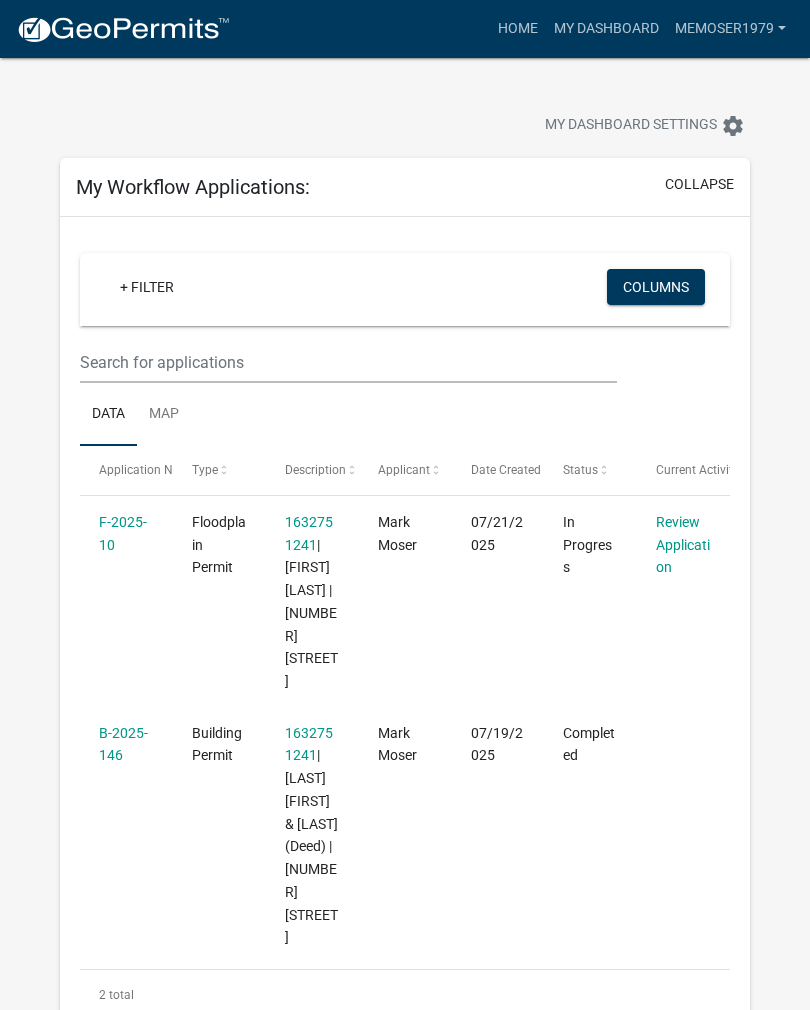 click on "memoser1979" at bounding box center [730, 29] 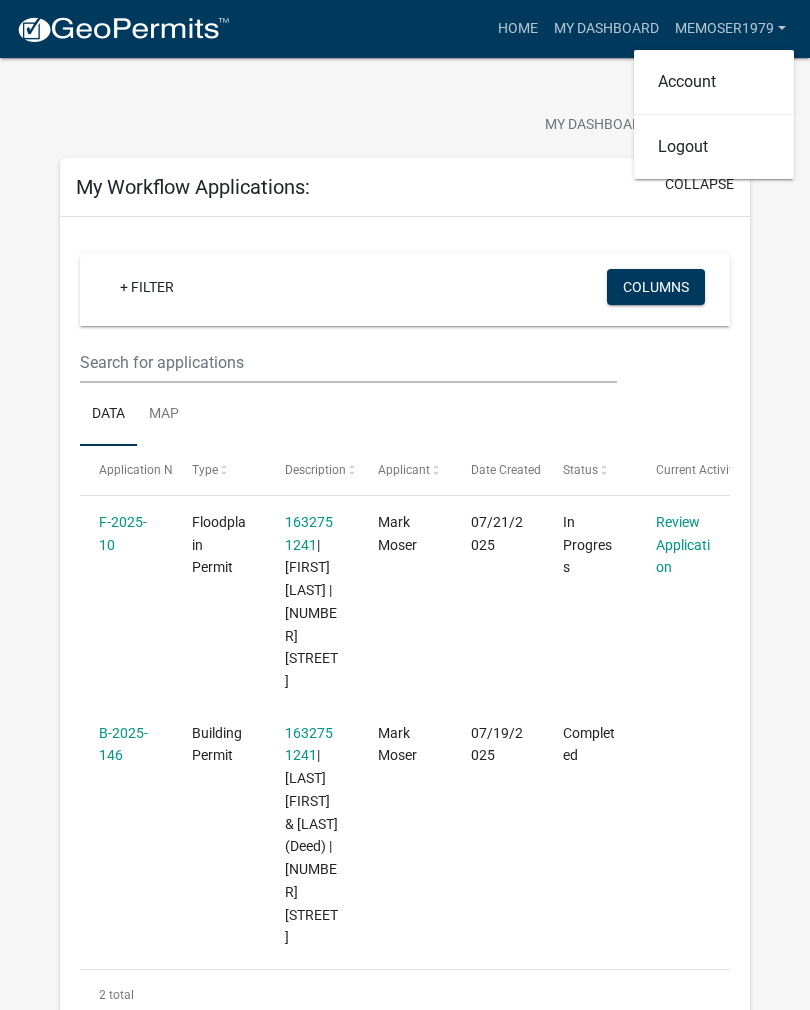 click on "Logout" at bounding box center [714, 147] 